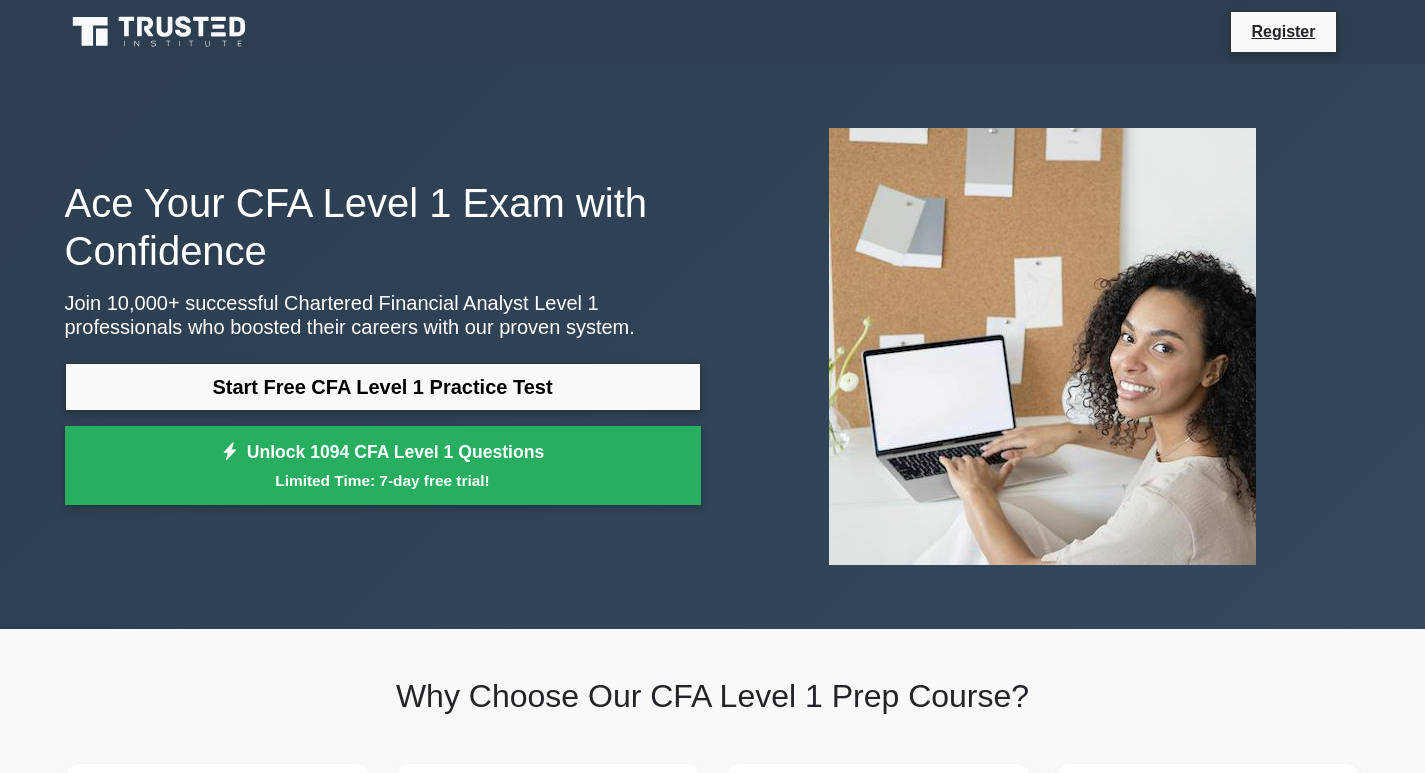 scroll, scrollTop: 0, scrollLeft: 0, axis: both 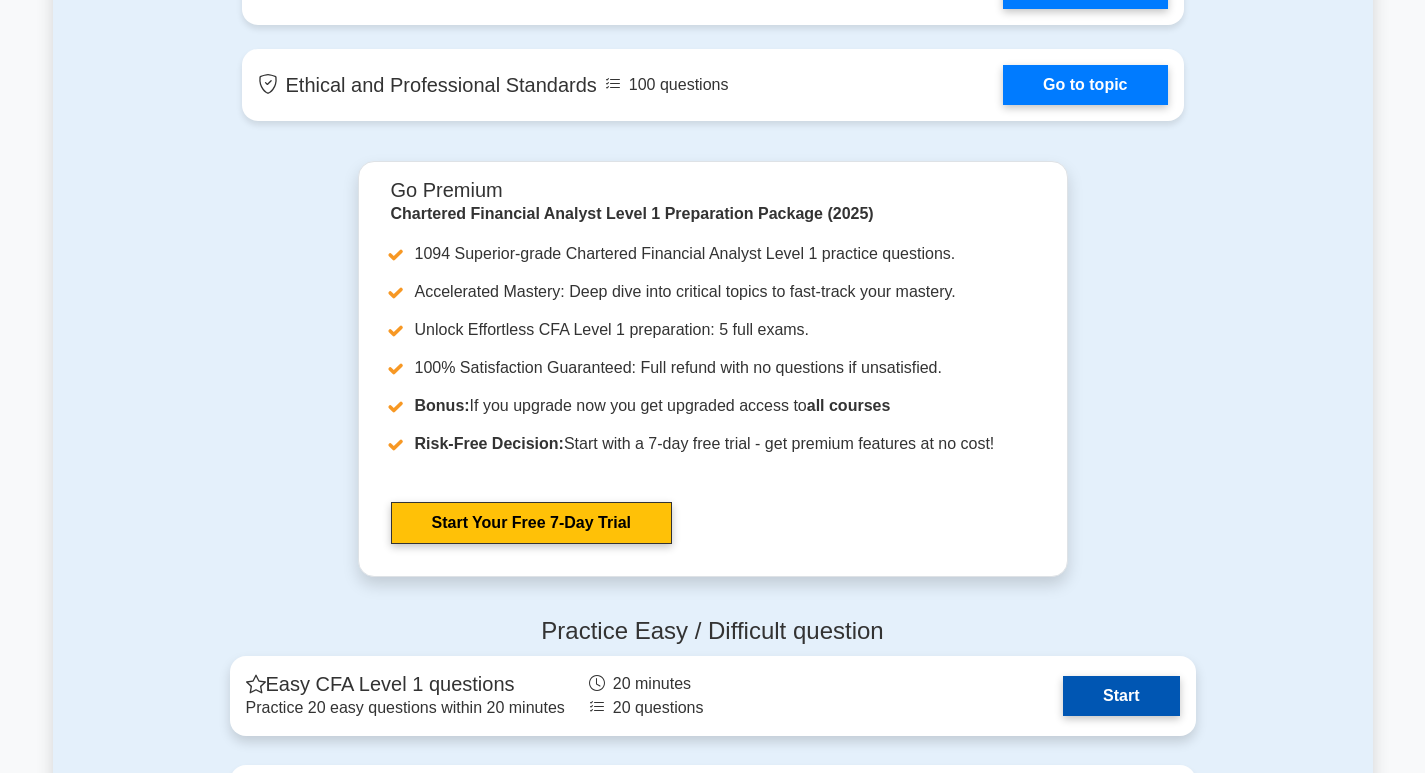 click on "Start" at bounding box center [1121, 696] 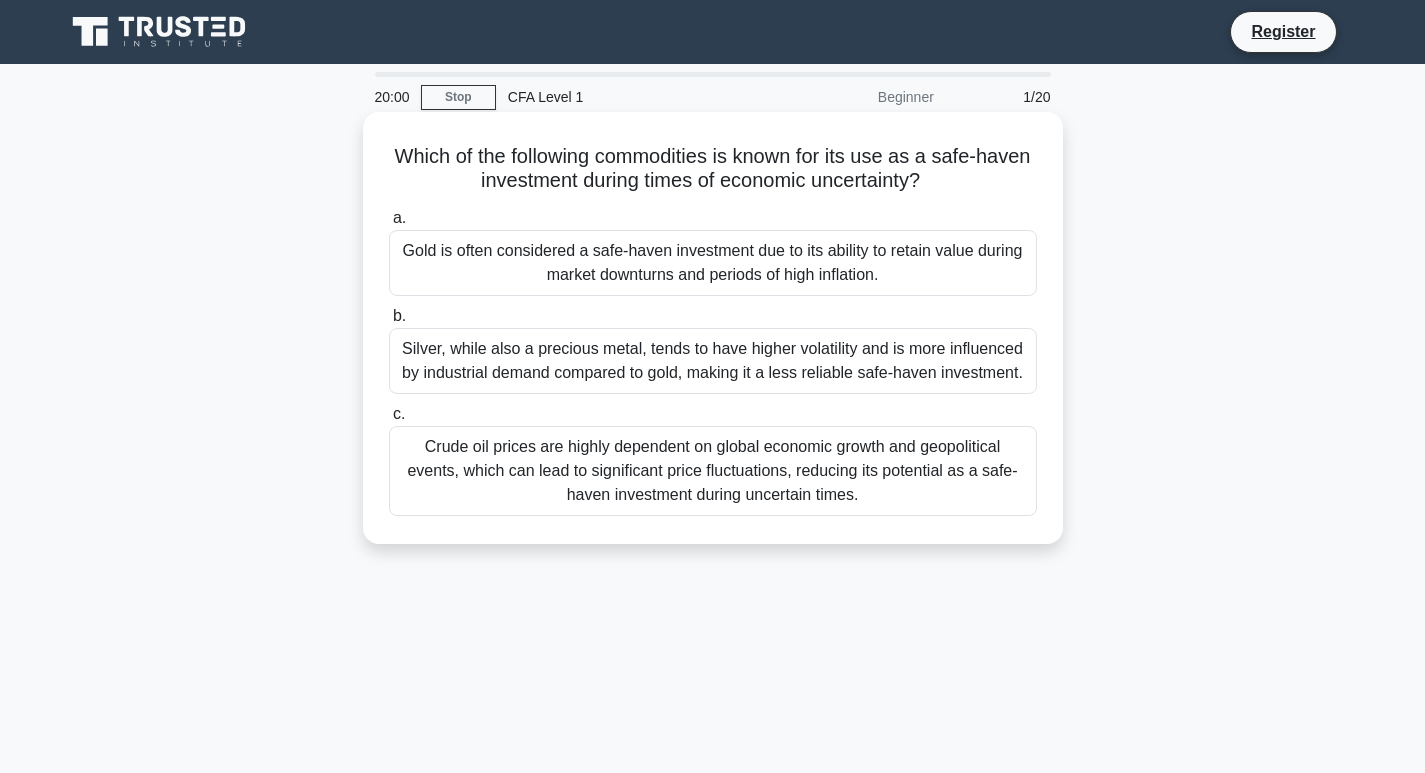scroll, scrollTop: 0, scrollLeft: 0, axis: both 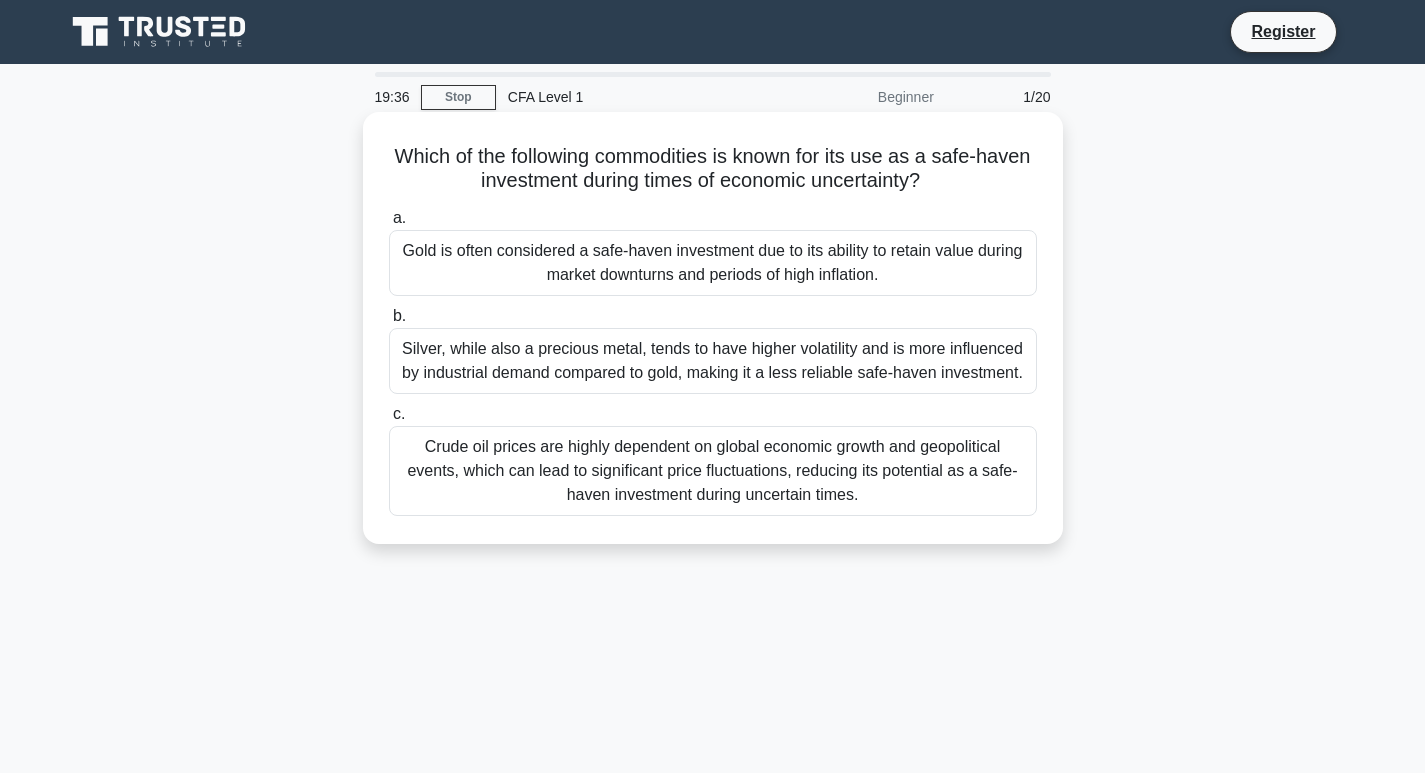 click on "Crude oil prices are highly dependent on global economic growth and geopolitical events, which can lead to significant price fluctuations, reducing its potential as a safe-haven investment during uncertain times." at bounding box center (713, 471) 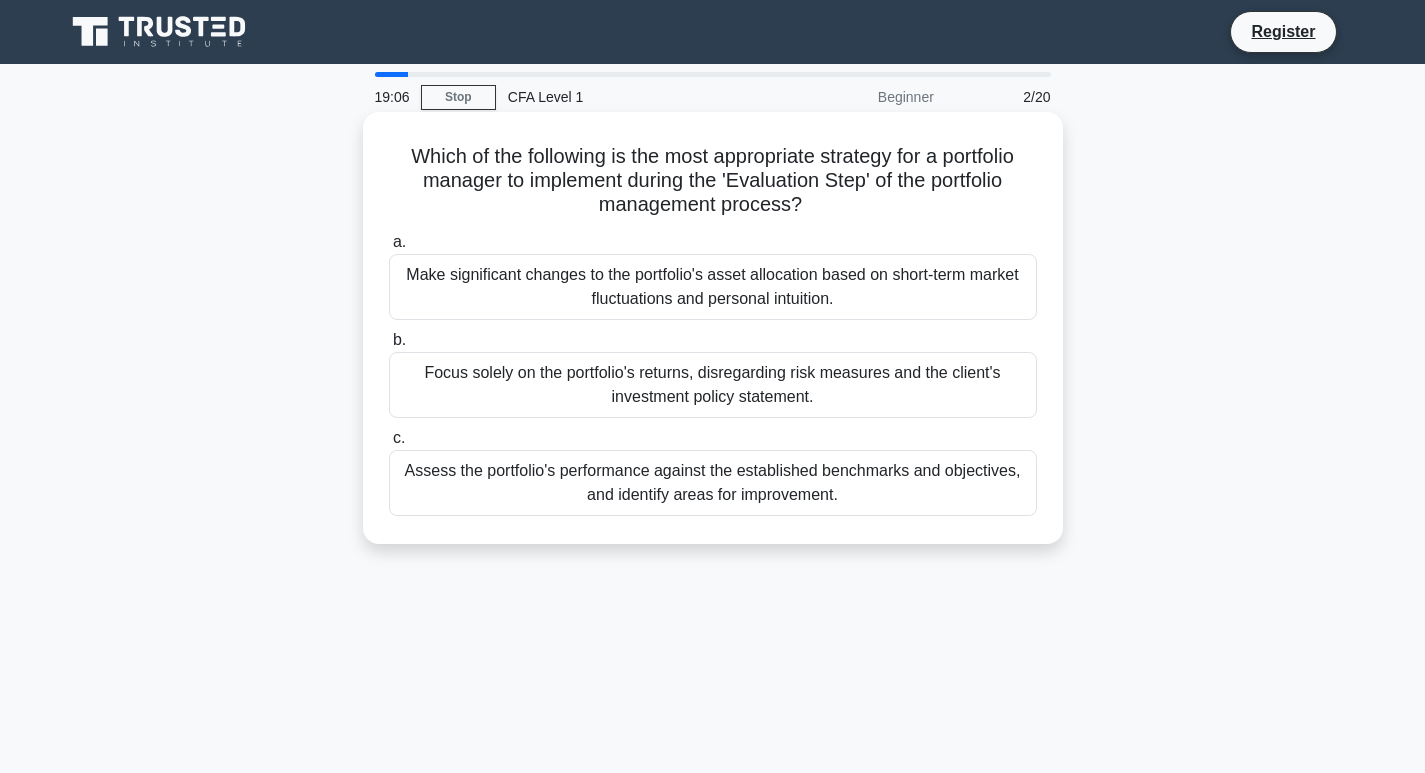 click on "Assess the portfolio's performance against the established benchmarks and objectives, and identify areas for improvement." at bounding box center [713, 483] 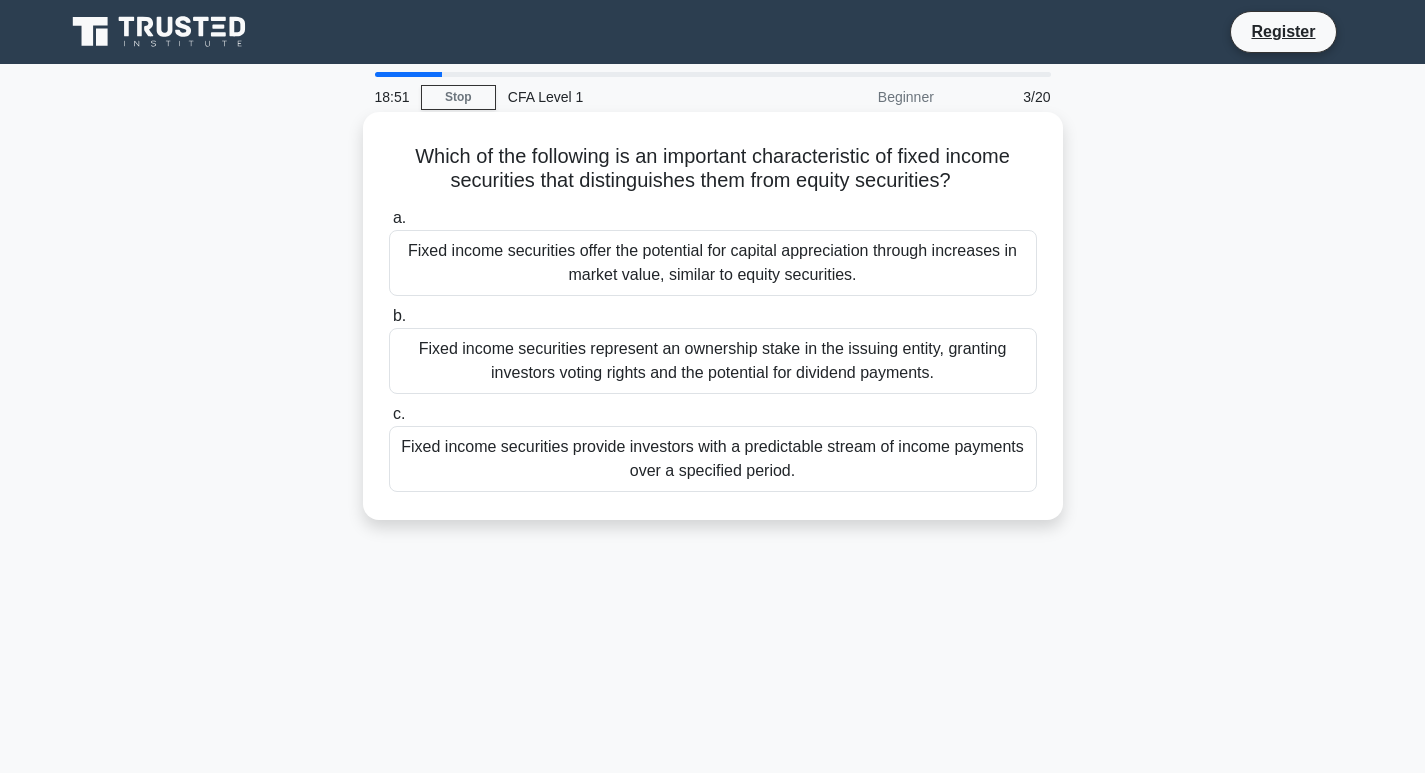 click on "Fixed income securities provide investors with a predictable stream of income payments over a specified period." at bounding box center [713, 459] 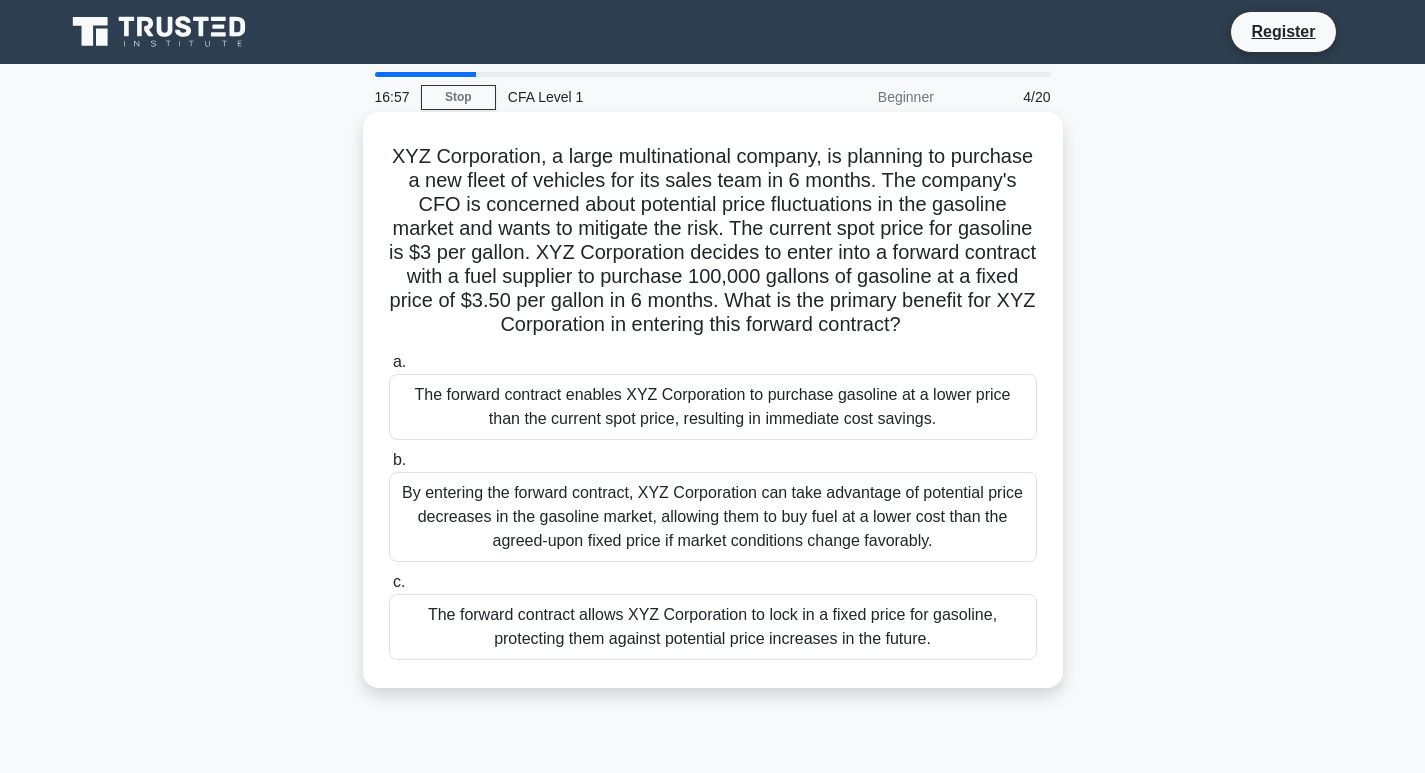 click on "The forward contract allows XYZ Corporation to lock in a fixed price for gasoline, protecting them against potential price increases in the future." at bounding box center (713, 627) 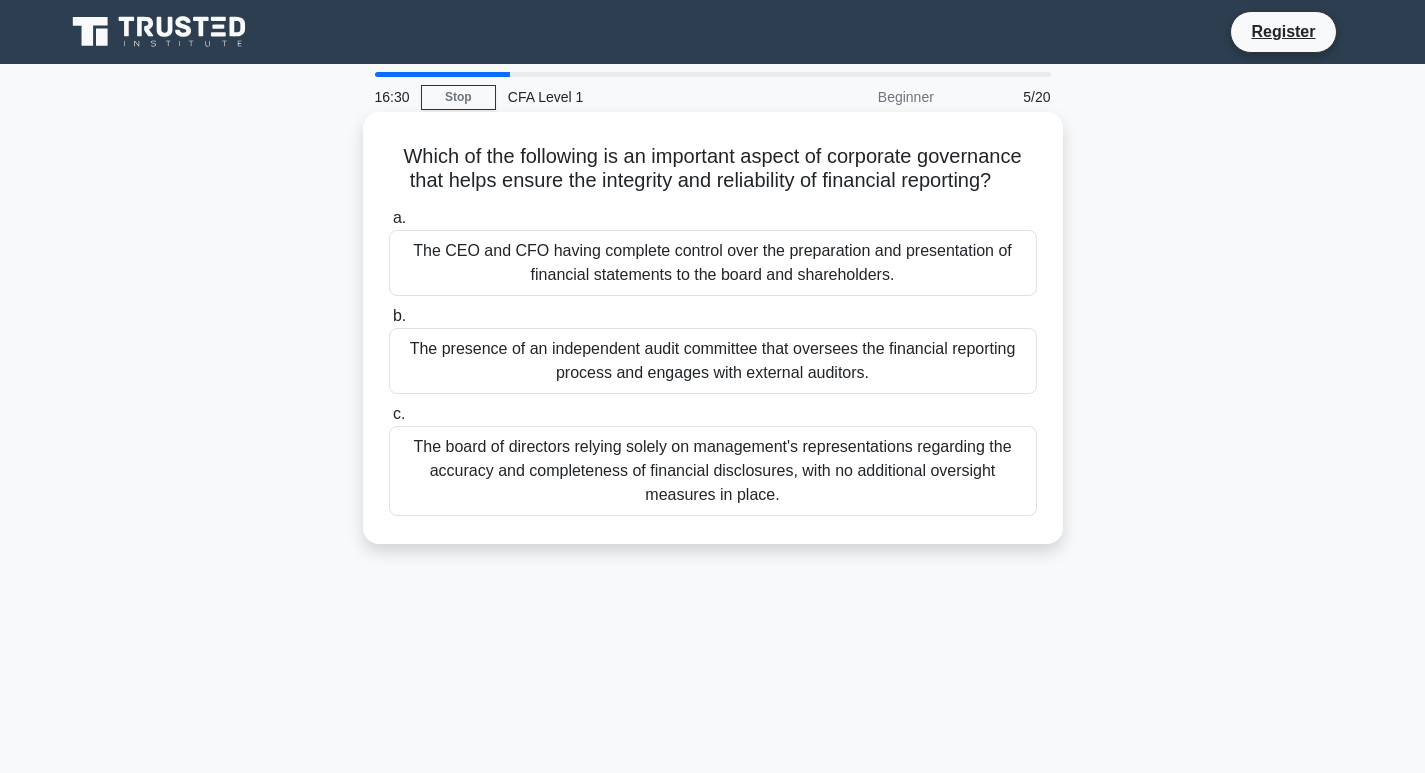 click on "The presence of an independent audit committee that oversees the financial reporting process and engages with external auditors." at bounding box center [713, 361] 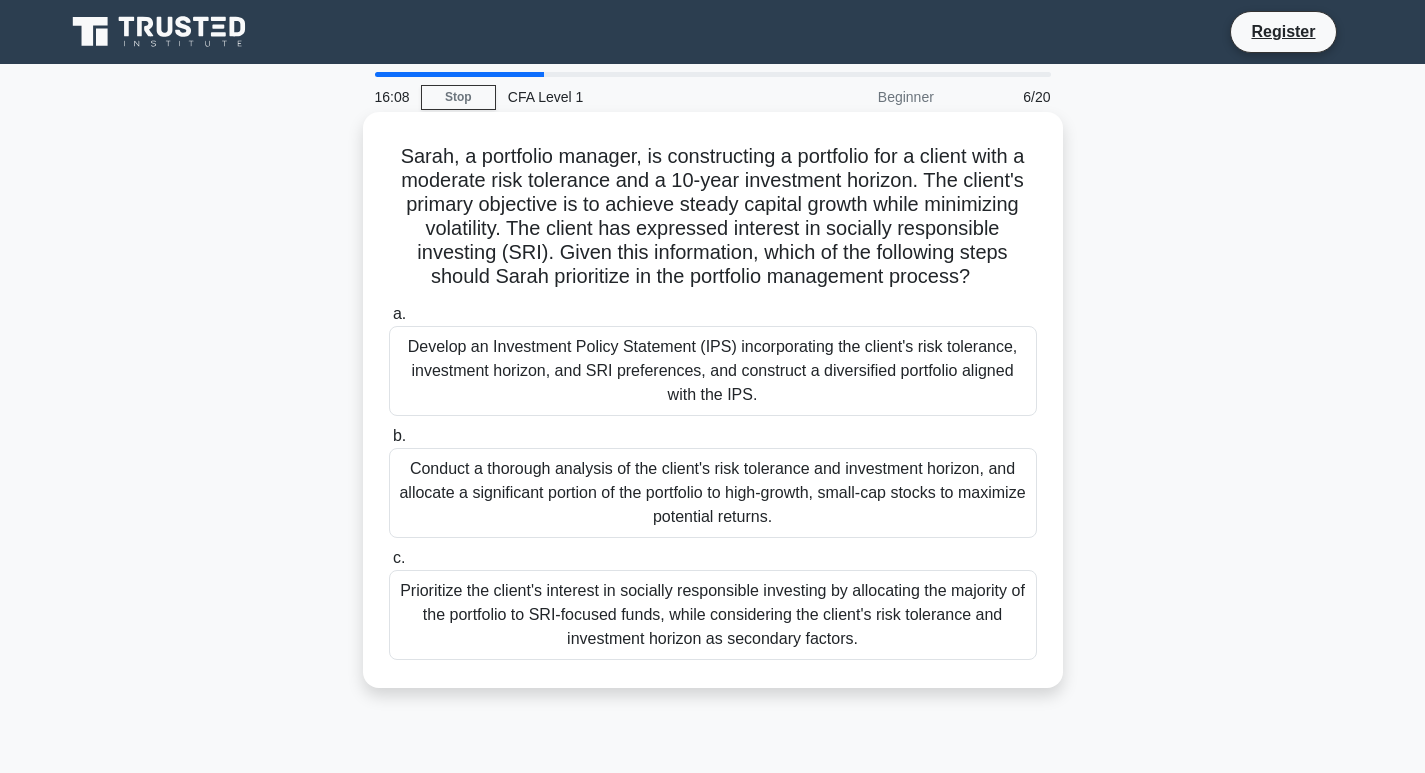 scroll, scrollTop: 100, scrollLeft: 0, axis: vertical 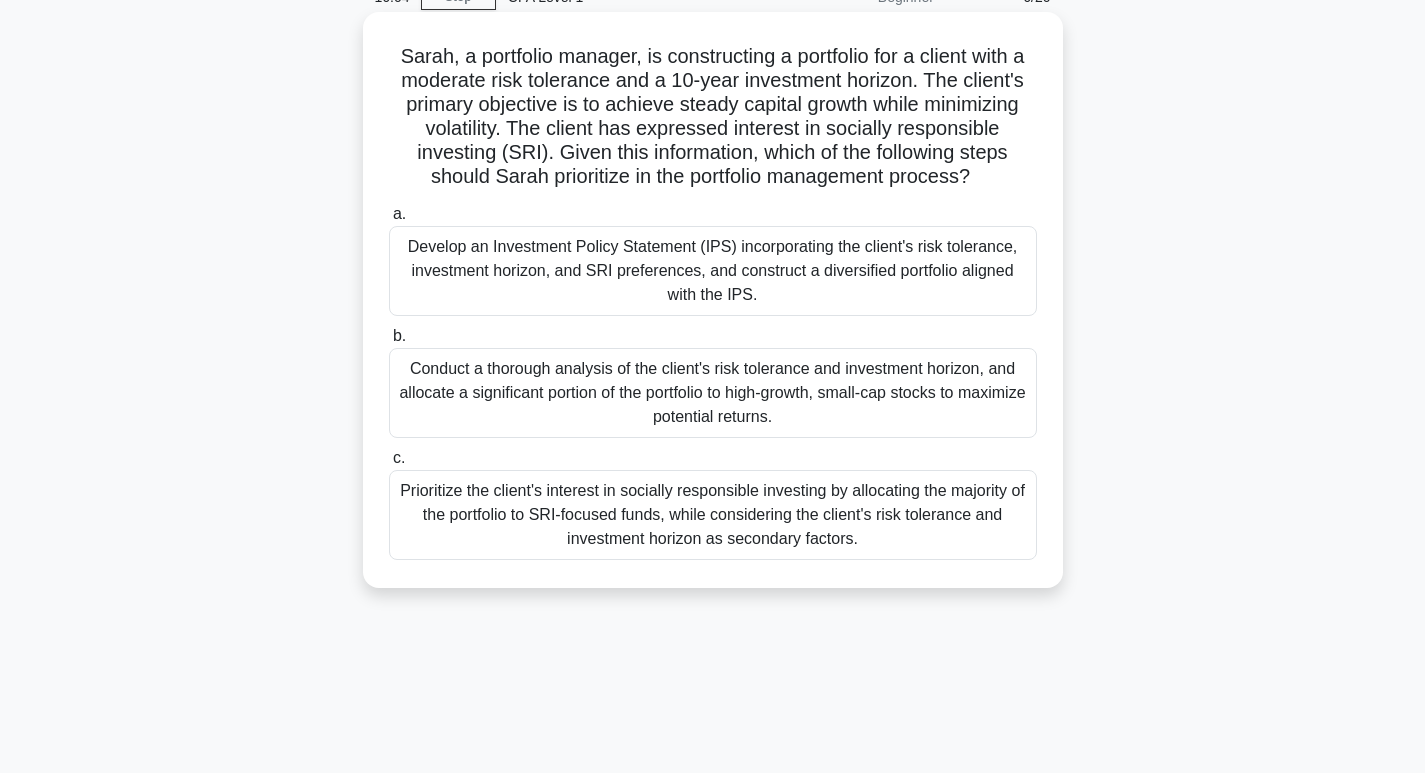click on "Conduct a thorough analysis of the client's risk tolerance and investment horizon, and allocate a significant portion of the portfolio to high-growth, small-cap stocks to maximize potential returns." at bounding box center (713, 393) 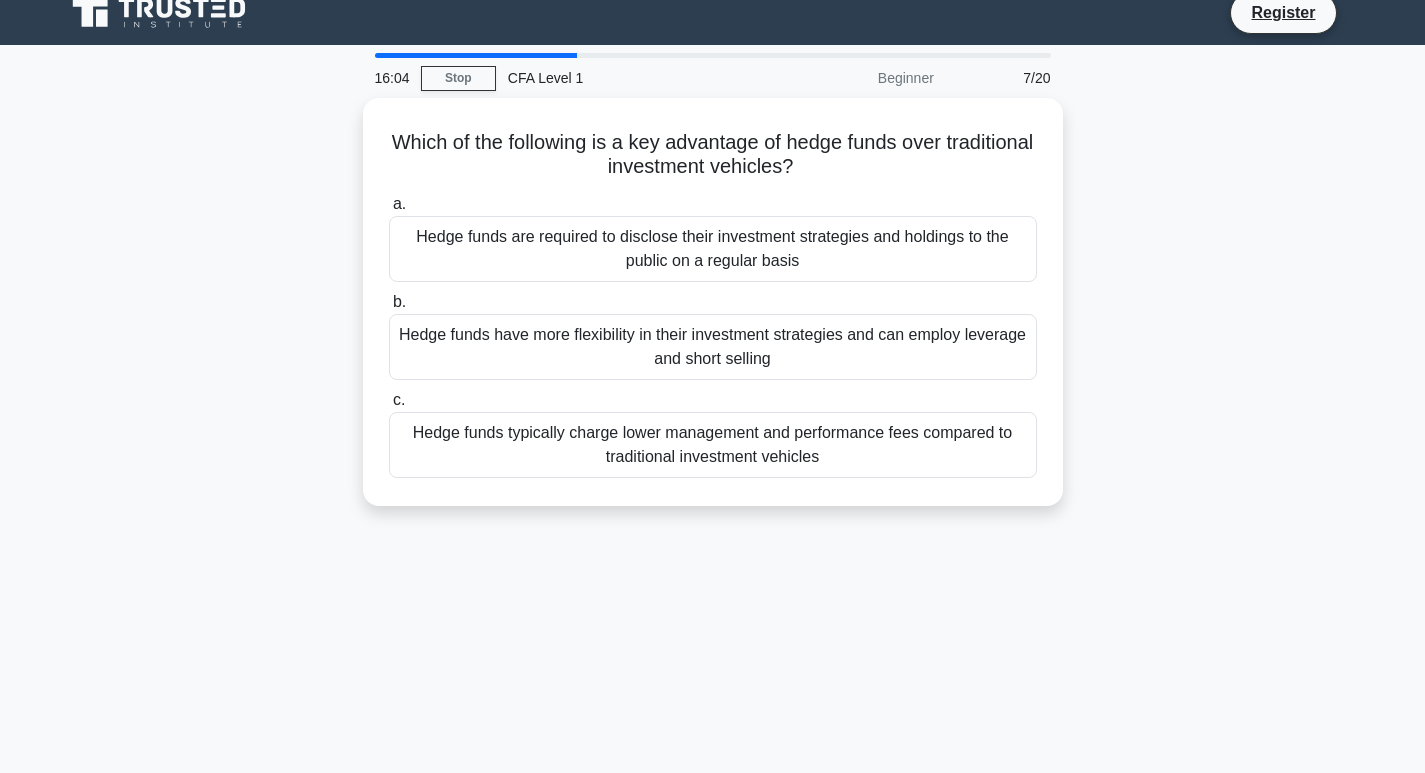 scroll, scrollTop: 0, scrollLeft: 0, axis: both 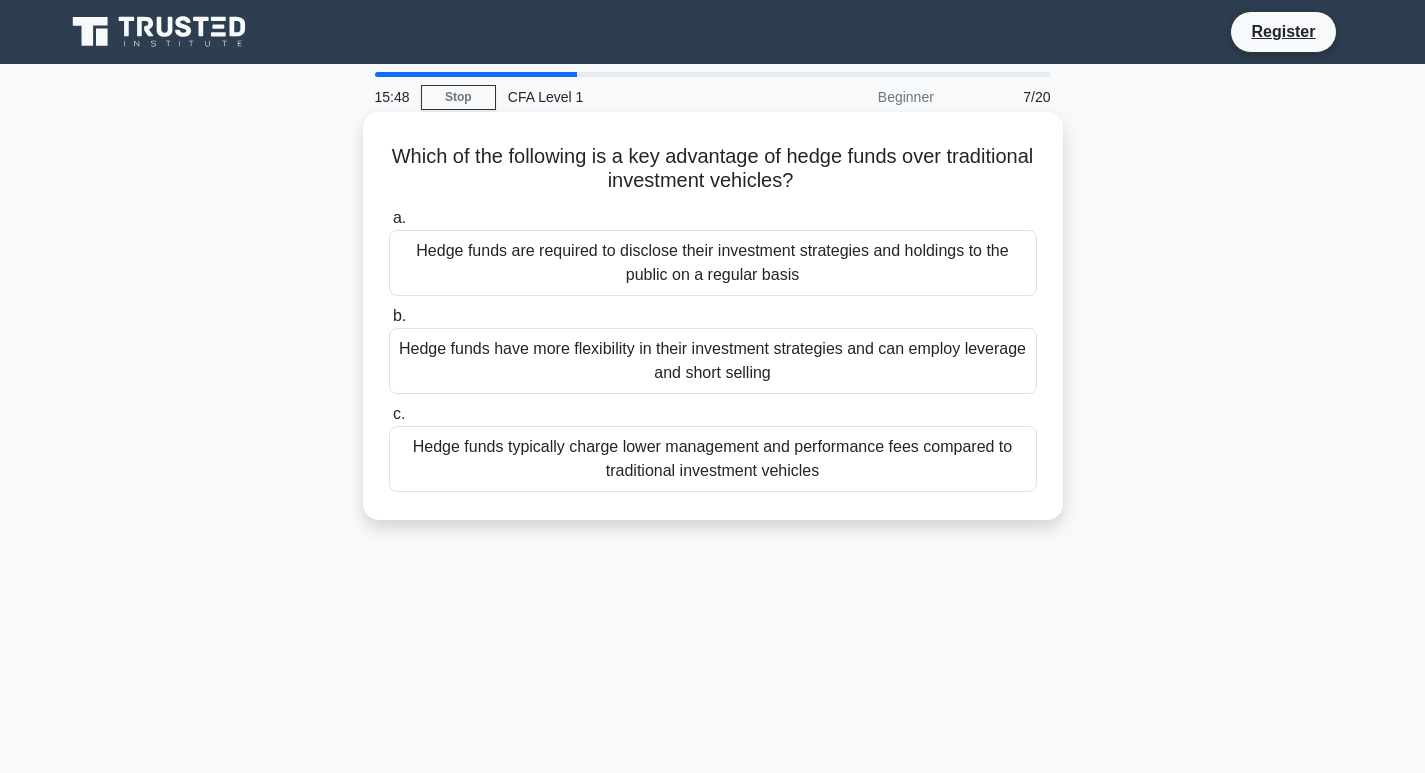 click on "Hedge funds have more flexibility in their investment strategies and can employ leverage and short selling" at bounding box center [713, 361] 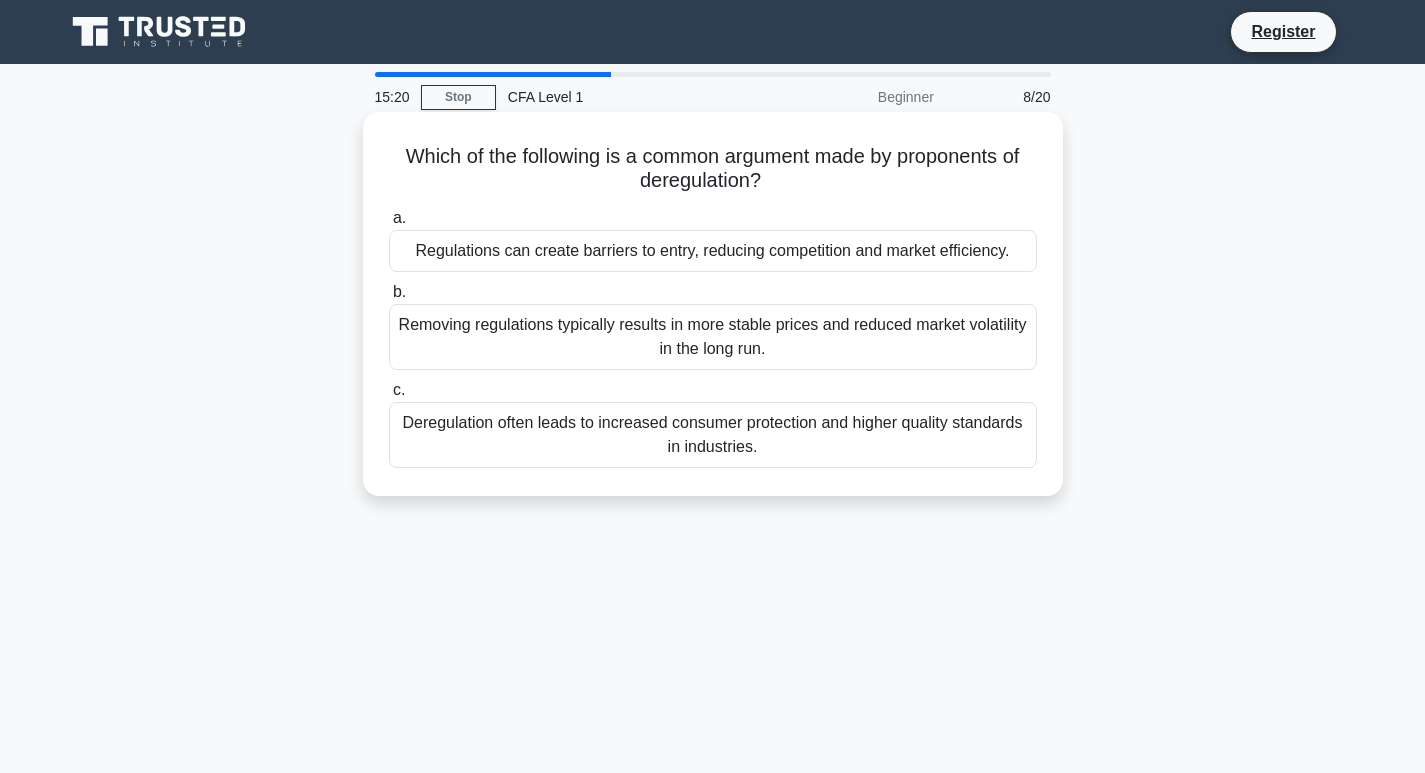 click on "Regulations can create barriers to entry, reducing competition and market efficiency." at bounding box center [713, 251] 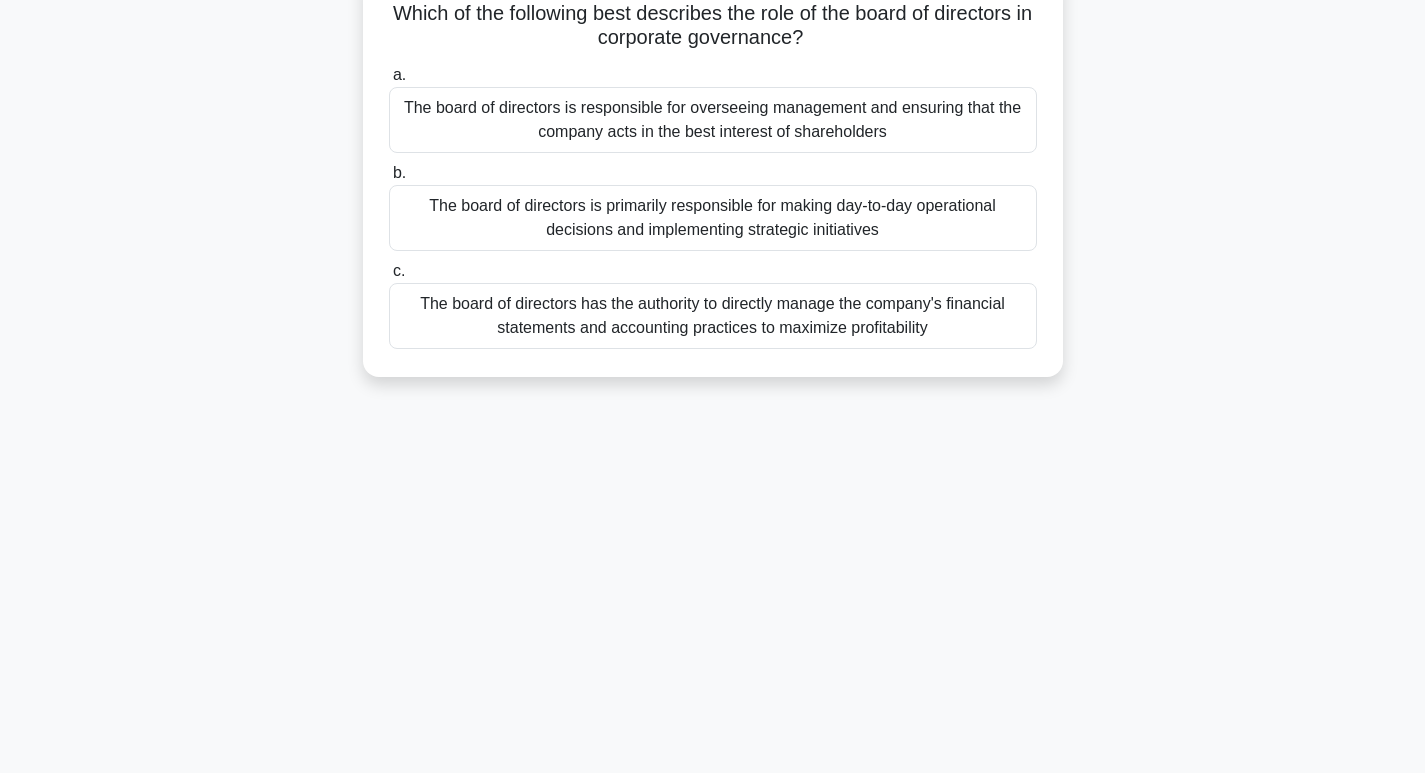 scroll, scrollTop: 200, scrollLeft: 0, axis: vertical 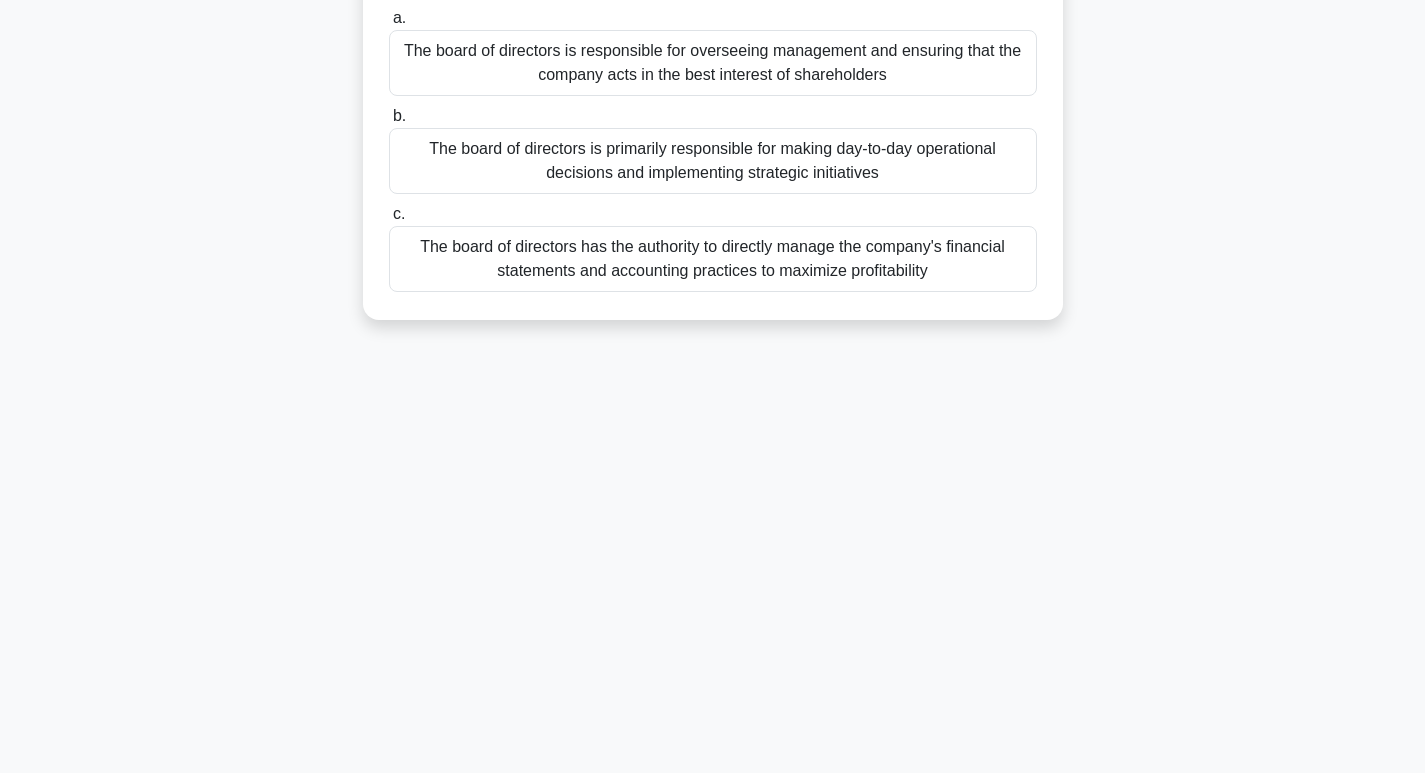 click on "The board of directors has the authority to directly manage the company's financial statements and accounting practices to maximize profitability" at bounding box center [713, 259] 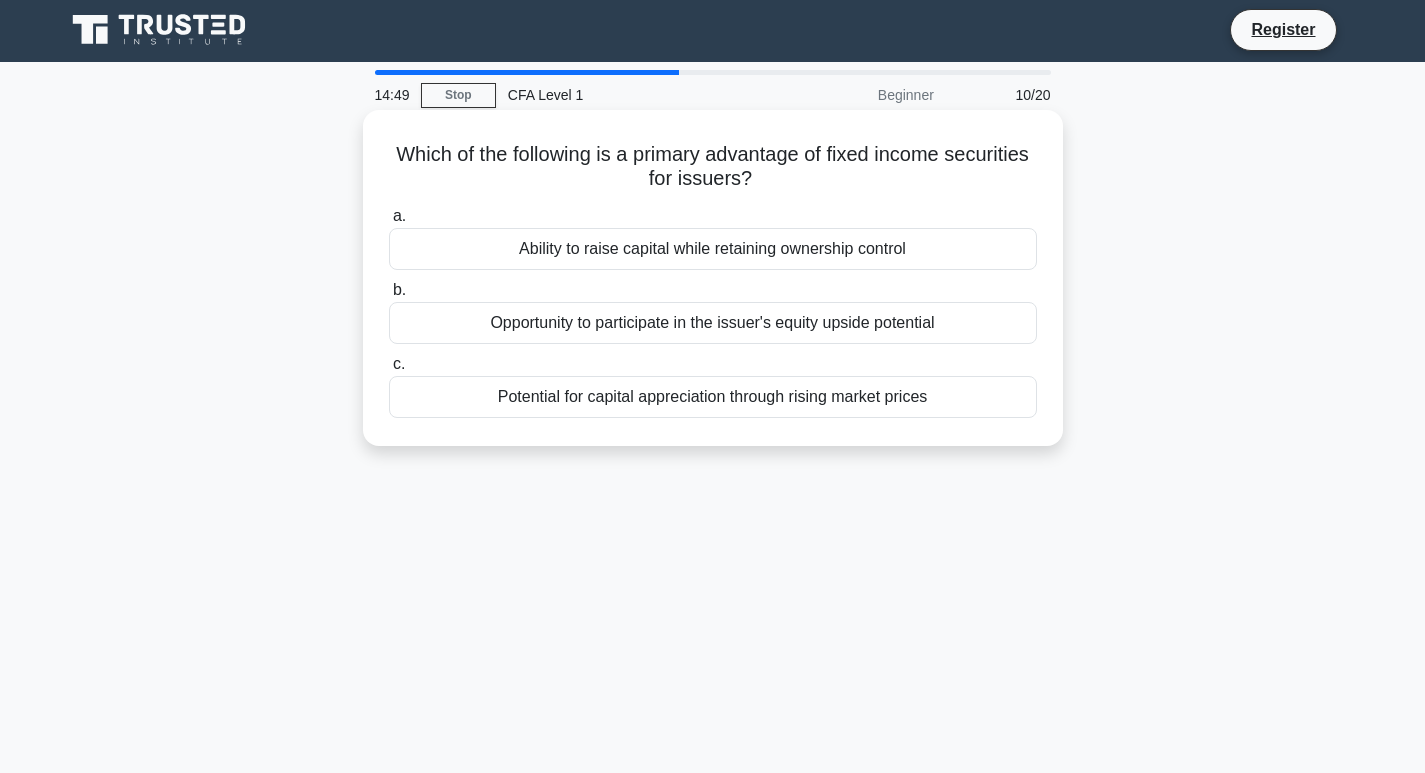 scroll, scrollTop: 0, scrollLeft: 0, axis: both 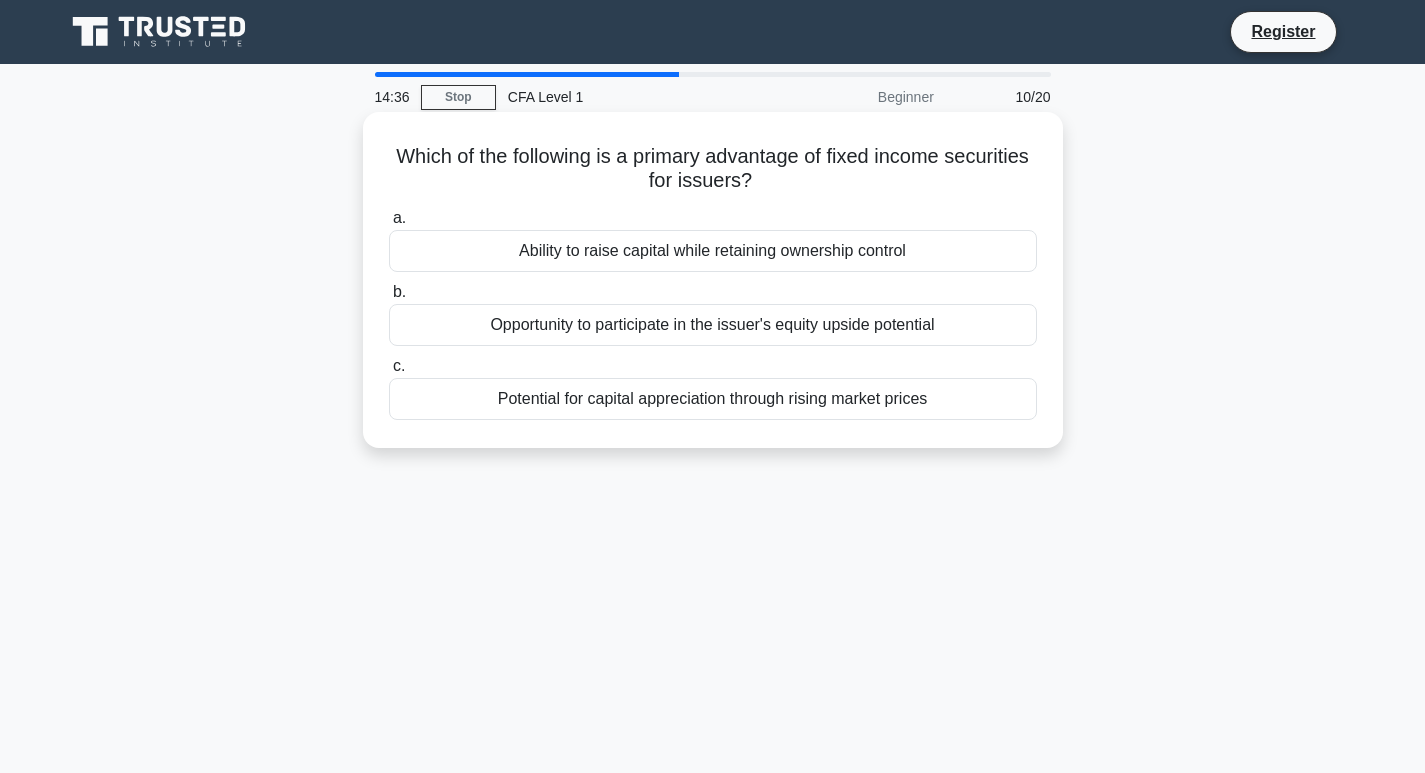 click on "Ability to raise capital while retaining ownership control" at bounding box center (713, 251) 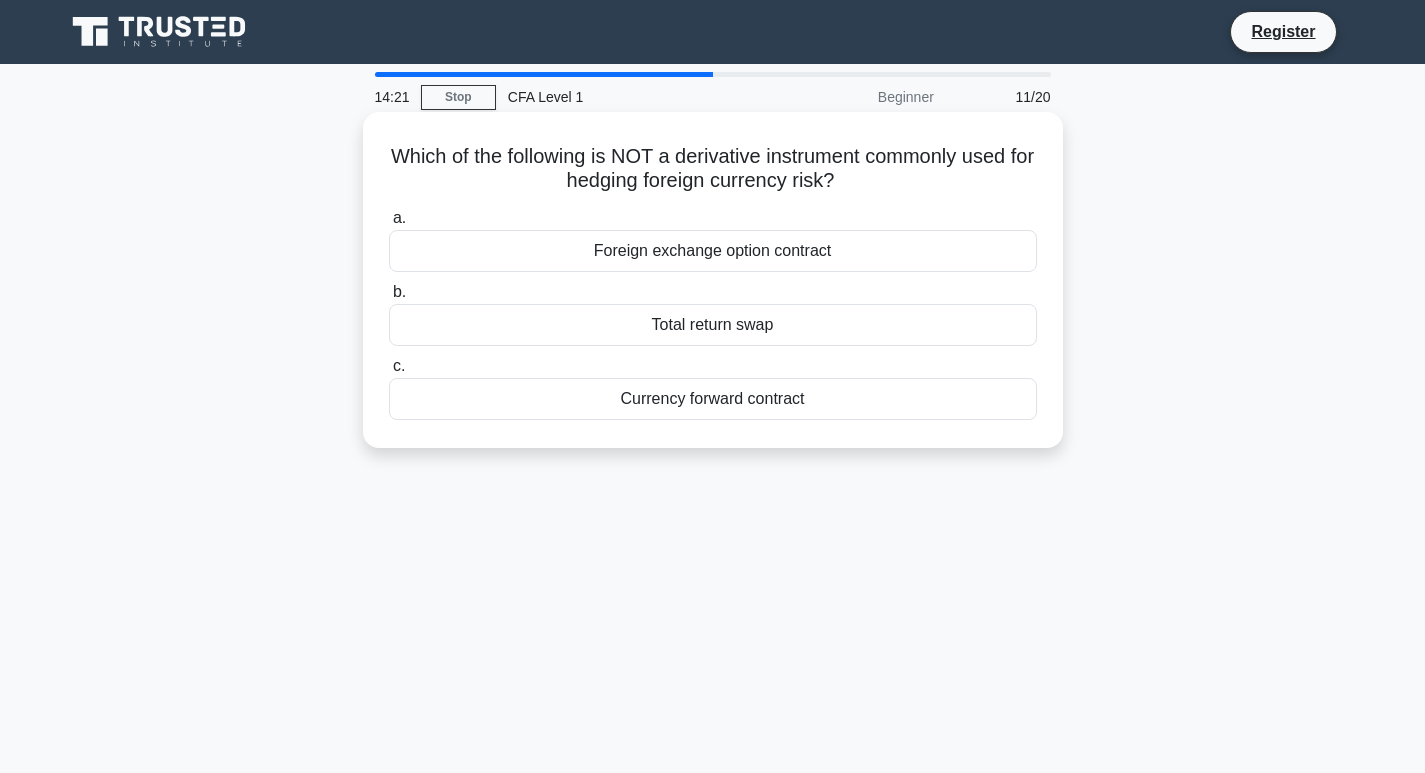 click on "Currency forward contract" at bounding box center [713, 399] 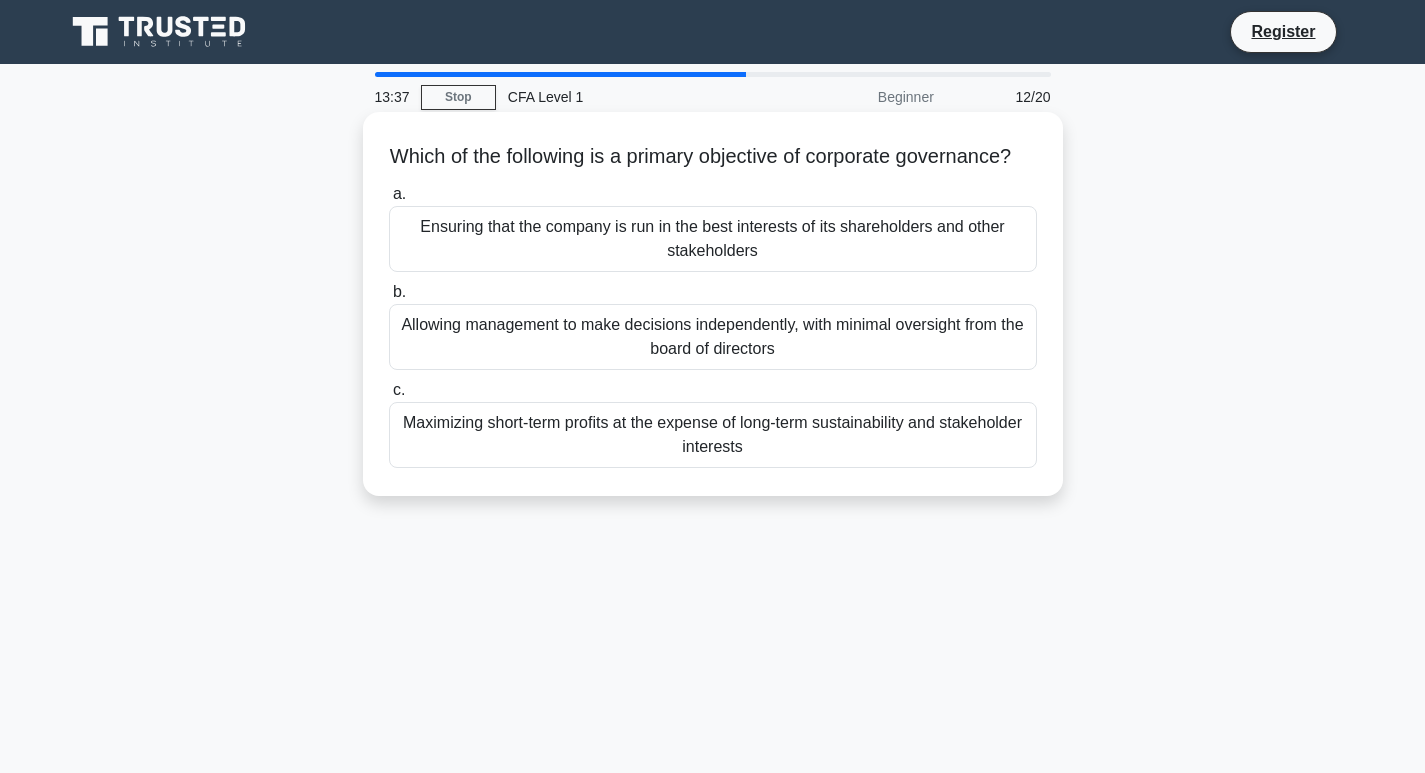 click on "Ensuring that the company is run in the best interests of its shareholders and other stakeholders" at bounding box center (713, 239) 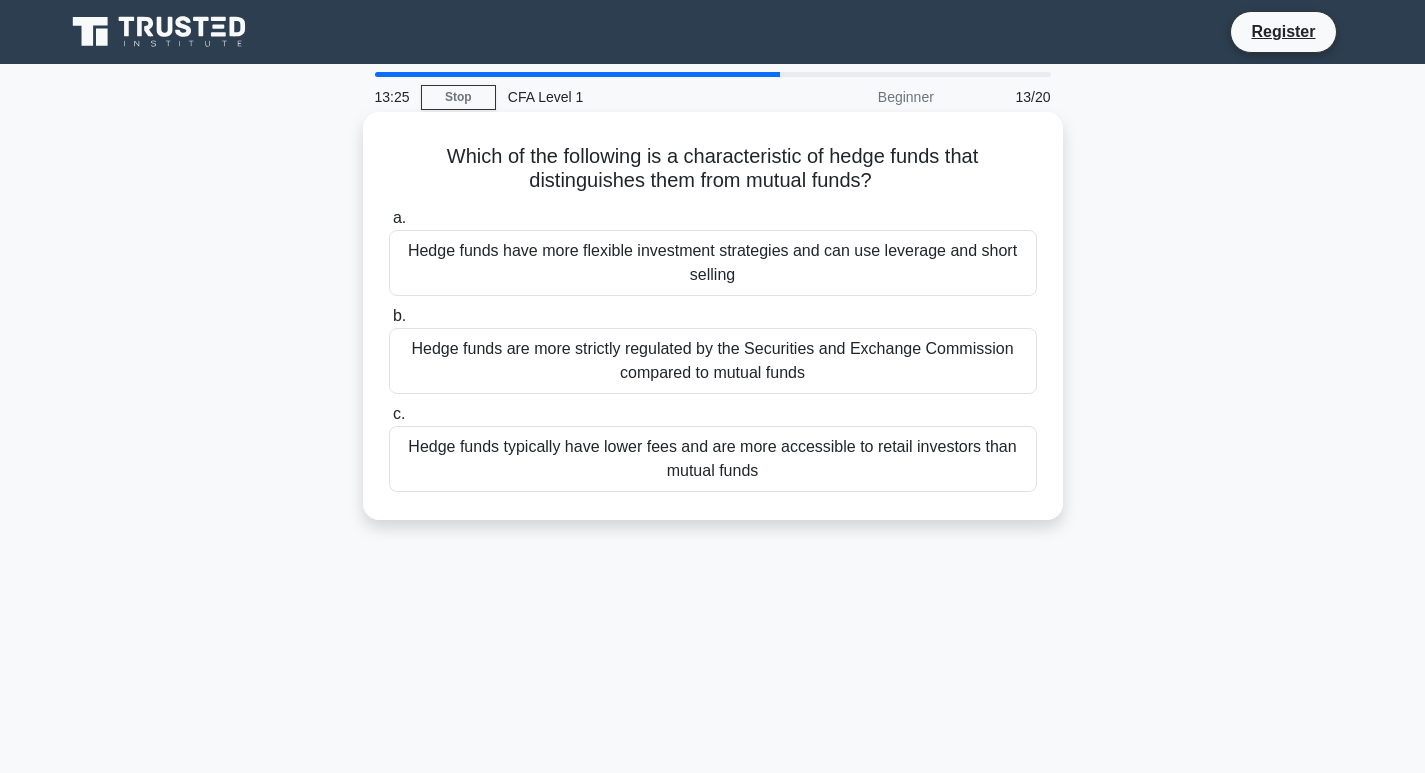 click on "Hedge funds have more flexible investment strategies and can use leverage and short selling" at bounding box center (713, 263) 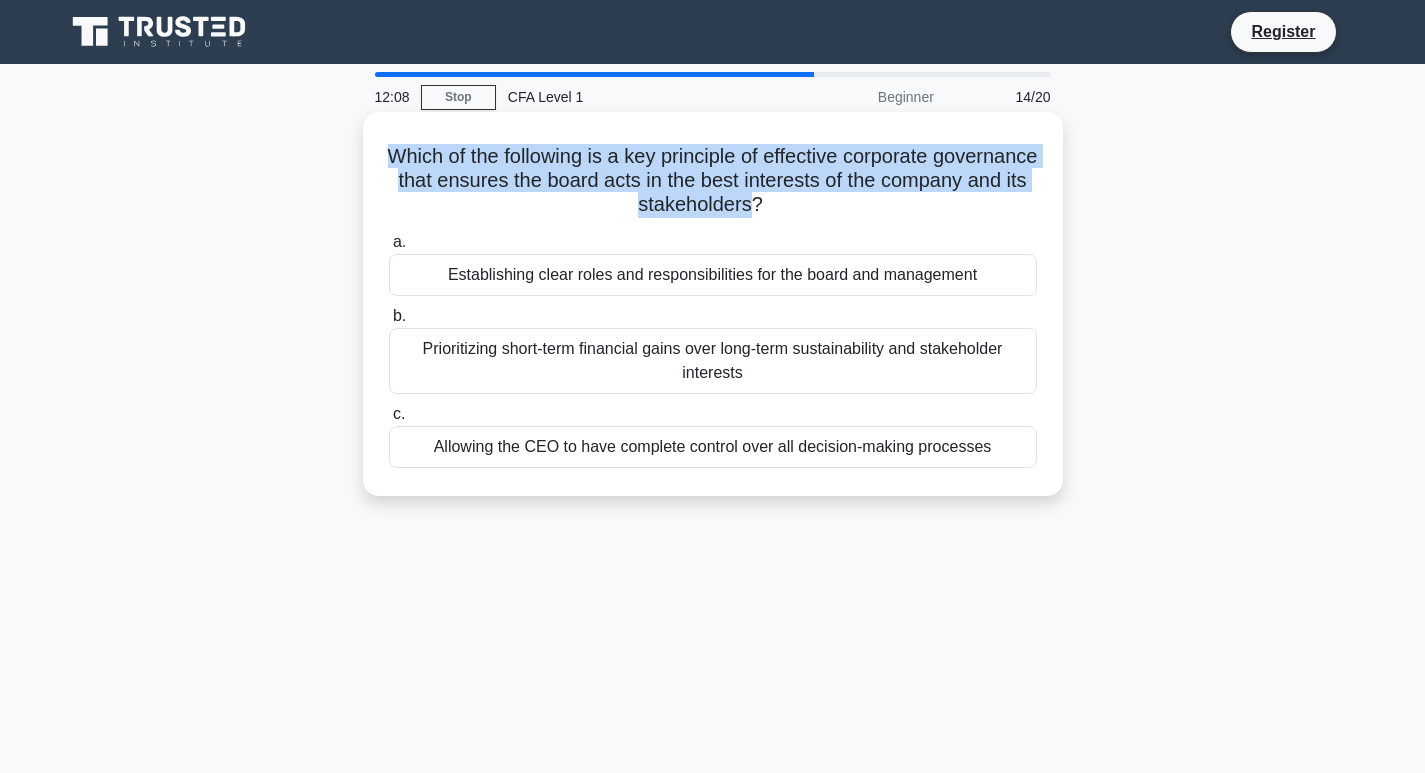 drag, startPoint x: 433, startPoint y: 159, endPoint x: 827, endPoint y: 213, distance: 397.6833 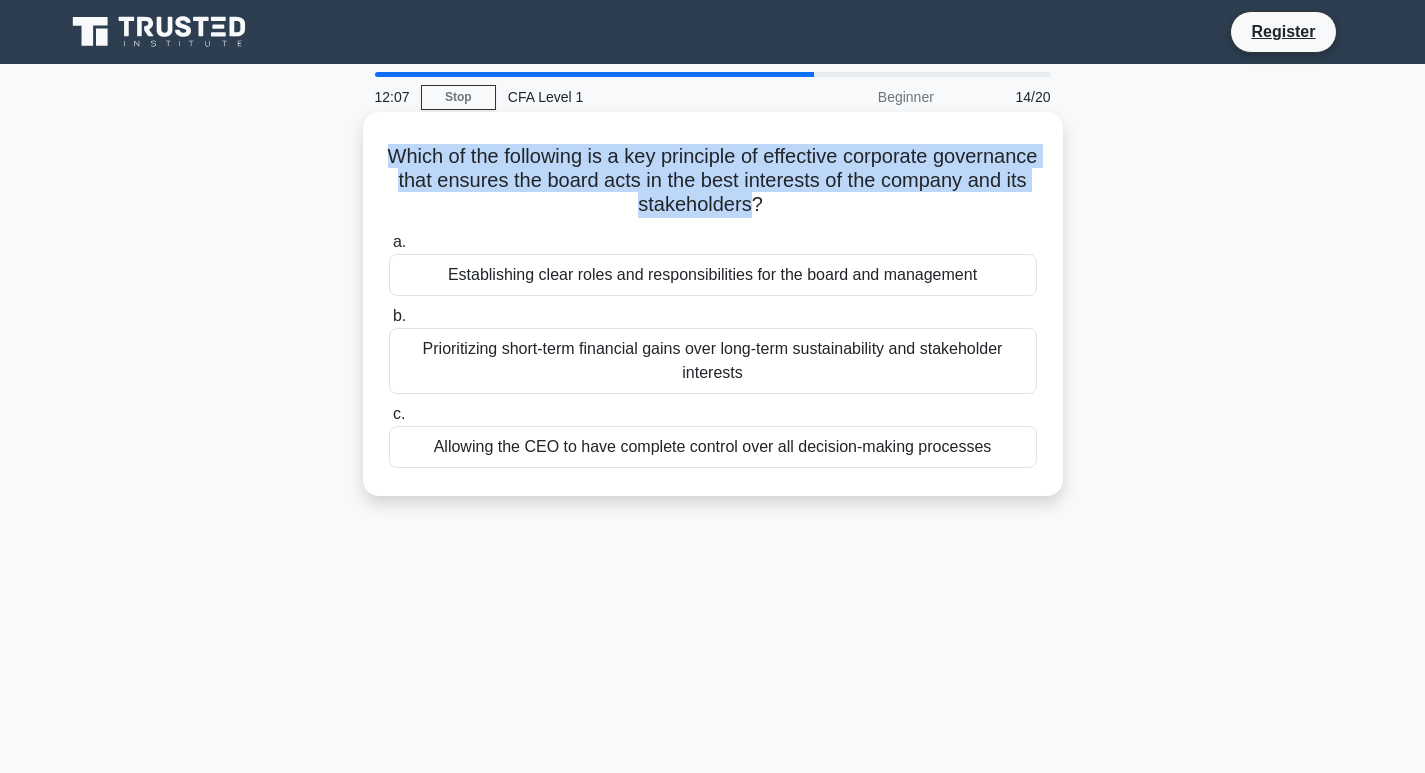 click on "Which of the following is a key principle of effective corporate governance that ensures the board acts in the best interests of the company and its stakeholders?
.spinner_0XTQ{transform-origin:center;animation:spinner_y6GP .75s linear infinite}@keyframes spinner_y6GP{100%{transform:rotate(360deg)}}" at bounding box center [713, 181] 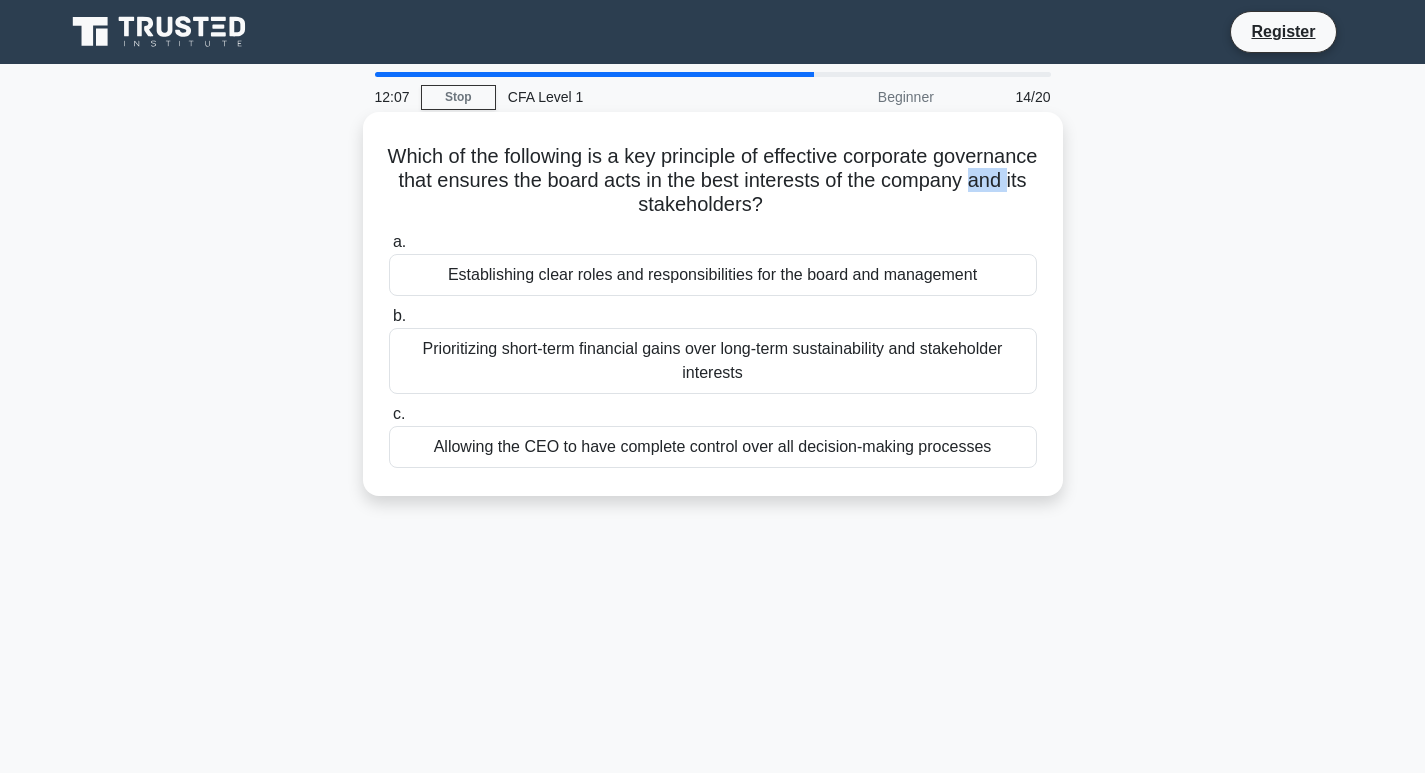 click on "Which of the following is a key principle of effective corporate governance that ensures the board acts in the best interests of the company and its stakeholders?
.spinner_0XTQ{transform-origin:center;animation:spinner_y6GP .75s linear infinite}@keyframes spinner_y6GP{100%{transform:rotate(360deg)}}" at bounding box center (713, 181) 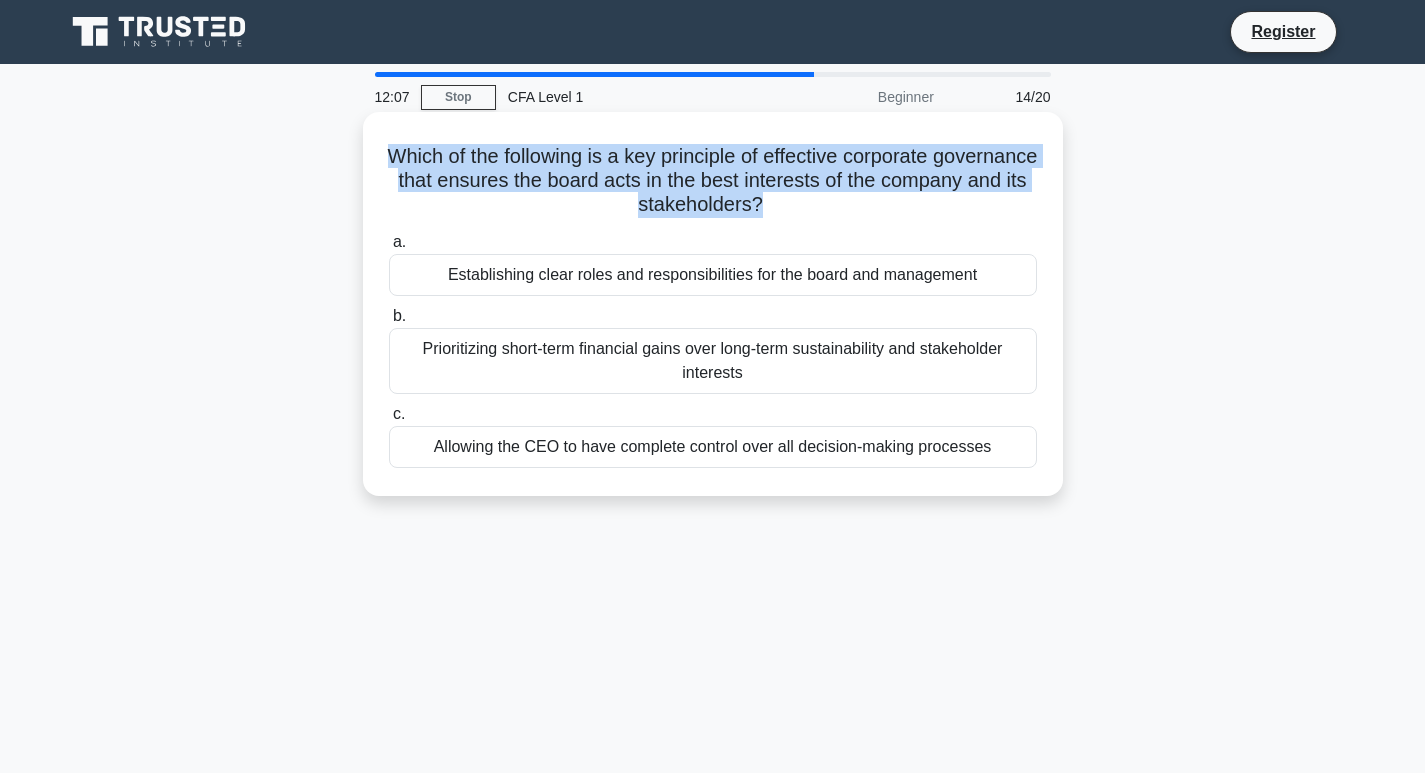 click on "Which of the following is a key principle of effective corporate governance that ensures the board acts in the best interests of the company and its stakeholders?
.spinner_0XTQ{transform-origin:center;animation:spinner_y6GP .75s linear infinite}@keyframes spinner_y6GP{100%{transform:rotate(360deg)}}" at bounding box center [713, 181] 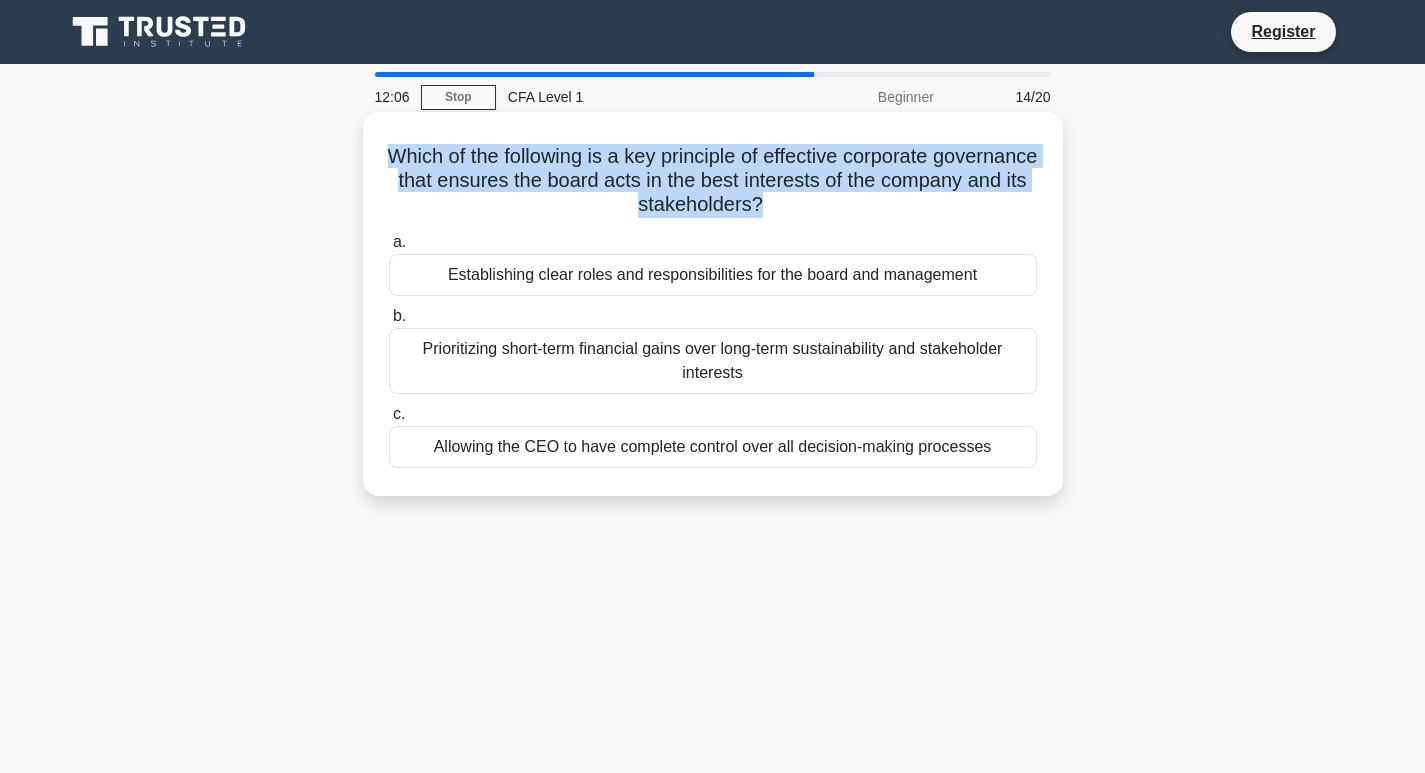 click on "Which of the following is a key principle of effective corporate governance that ensures the board acts in the best interests of the company and its stakeholders?
.spinner_0XTQ{transform-origin:center;animation:spinner_y6GP .75s linear infinite}@keyframes spinner_y6GP{100%{transform:rotate(360deg)}}" at bounding box center [713, 181] 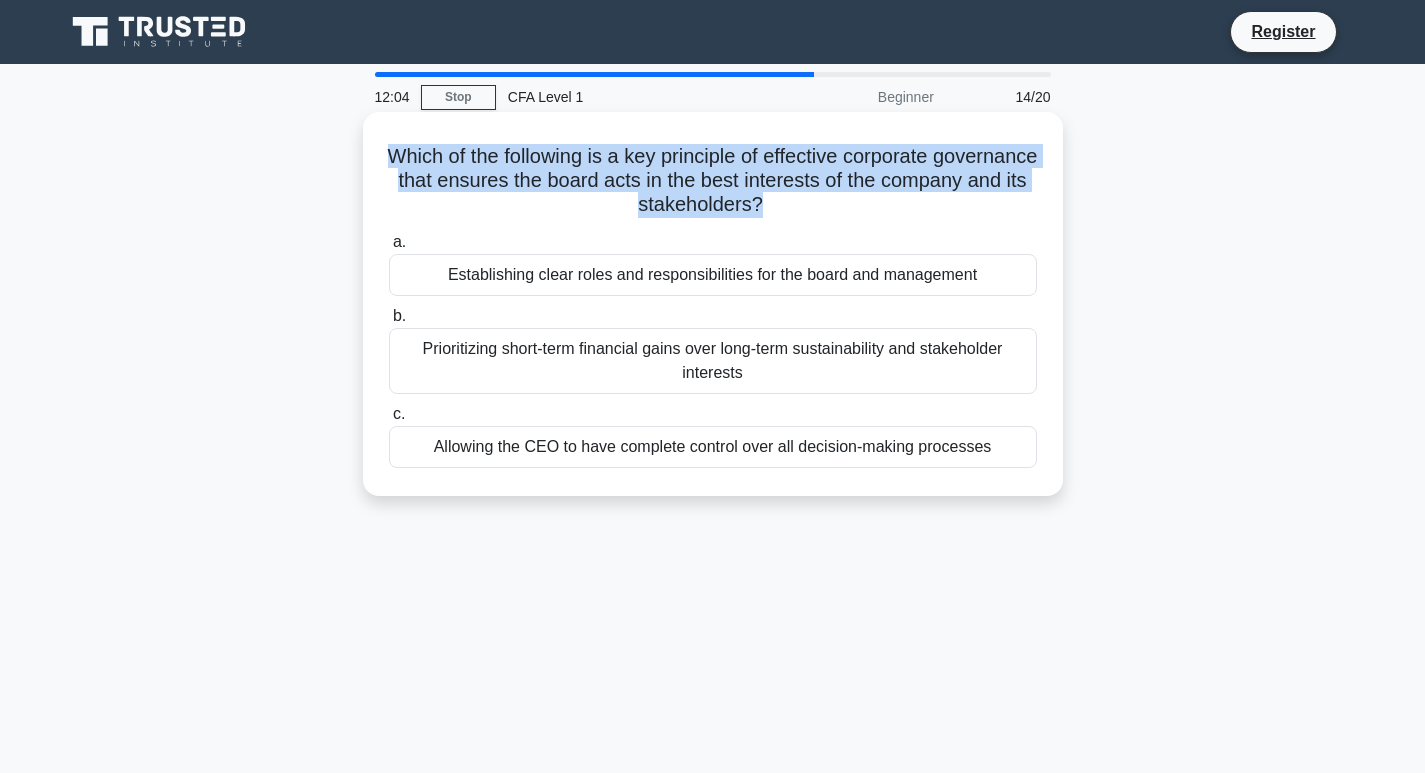 click on "Which of the following is a key principle of effective corporate governance that ensures the board acts in the best interests of the company and its stakeholders?
.spinner_0XTQ{transform-origin:center;animation:spinner_y6GP .75s linear infinite}@keyframes spinner_y6GP{100%{transform:rotate(360deg)}}" at bounding box center [713, 181] 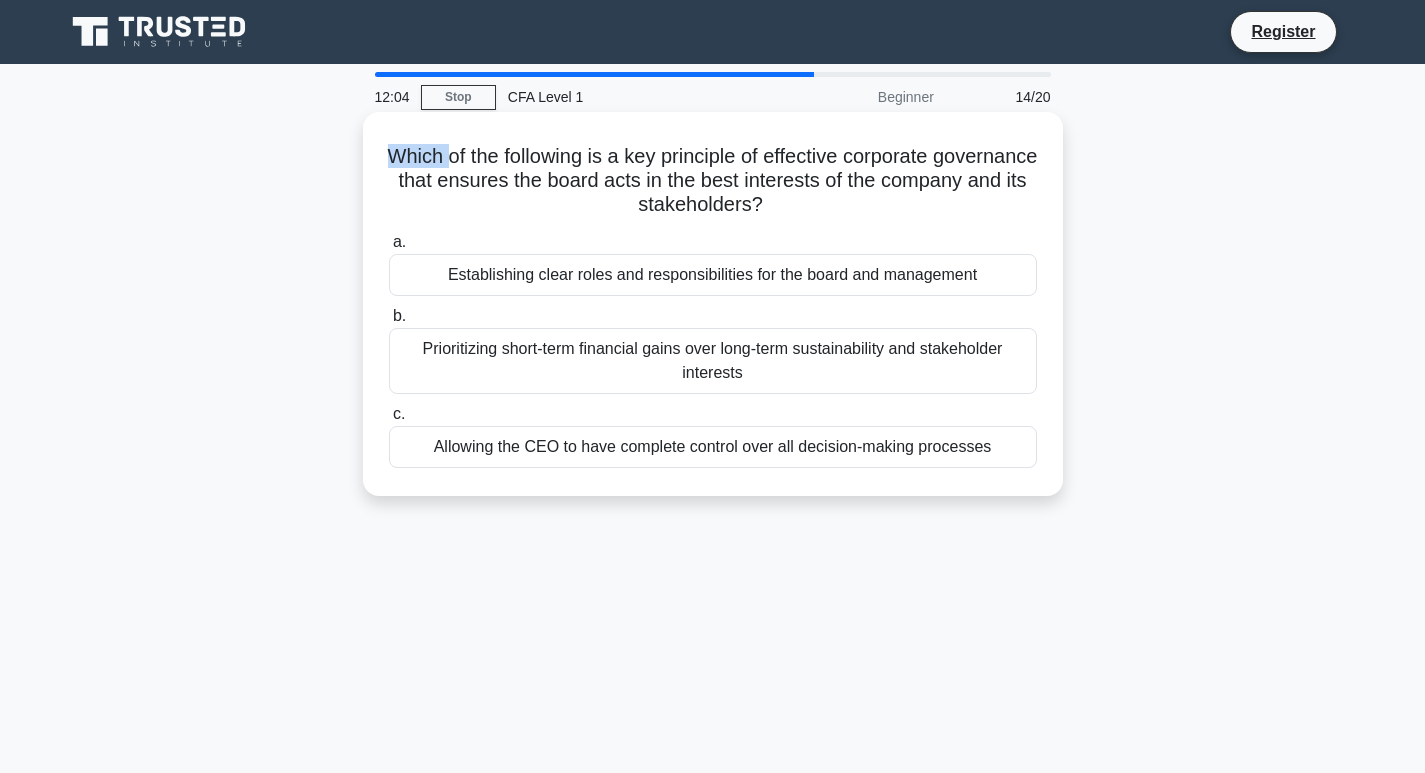 click on "Which of the following is a key principle of effective corporate governance that ensures the board acts in the best interests of the company and its stakeholders?
.spinner_0XTQ{transform-origin:center;animation:spinner_y6GP .75s linear infinite}@keyframes spinner_y6GP{100%{transform:rotate(360deg)}}" at bounding box center [713, 181] 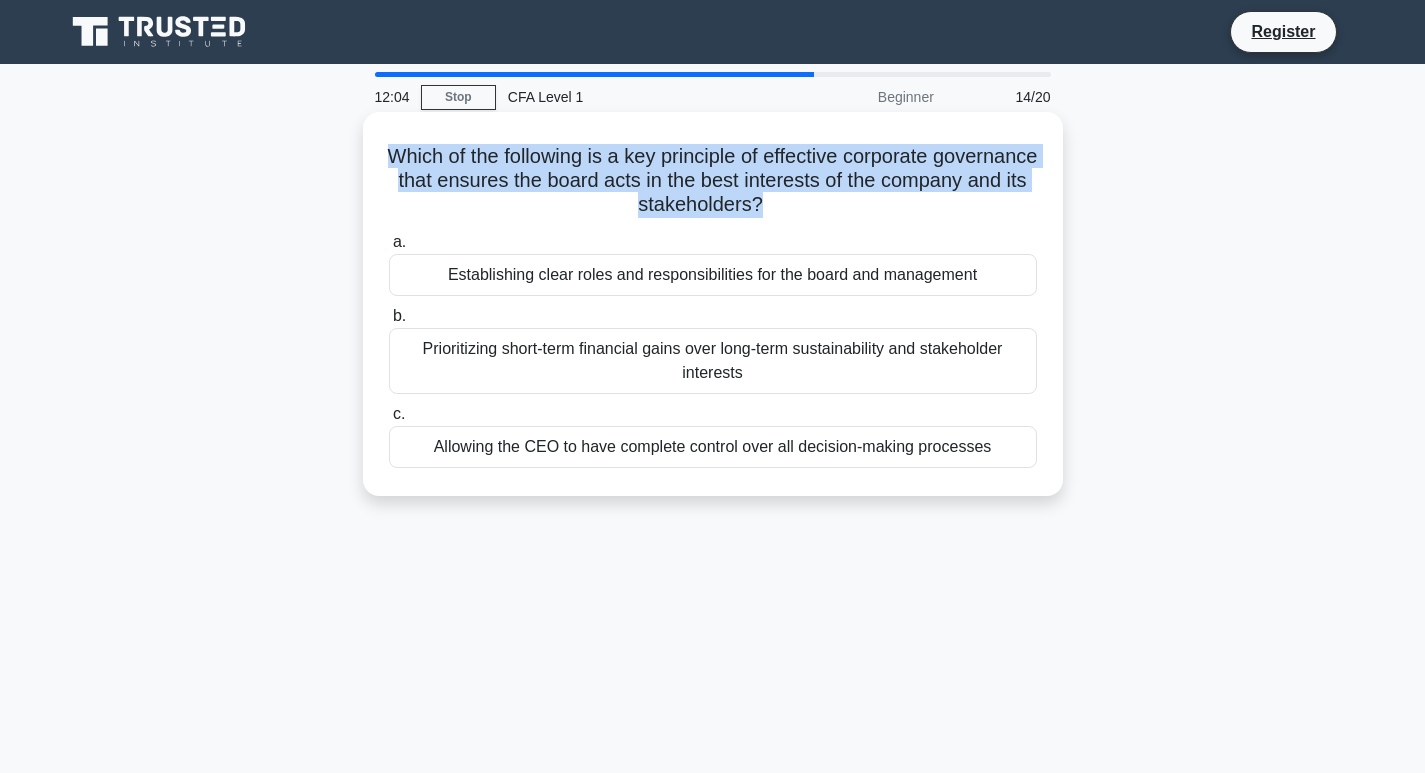 click on "Which of the following is a key principle of effective corporate governance that ensures the board acts in the best interests of the company and its stakeholders?
.spinner_0XTQ{transform-origin:center;animation:spinner_y6GP .75s linear infinite}@keyframes spinner_y6GP{100%{transform:rotate(360deg)}}" at bounding box center [713, 181] 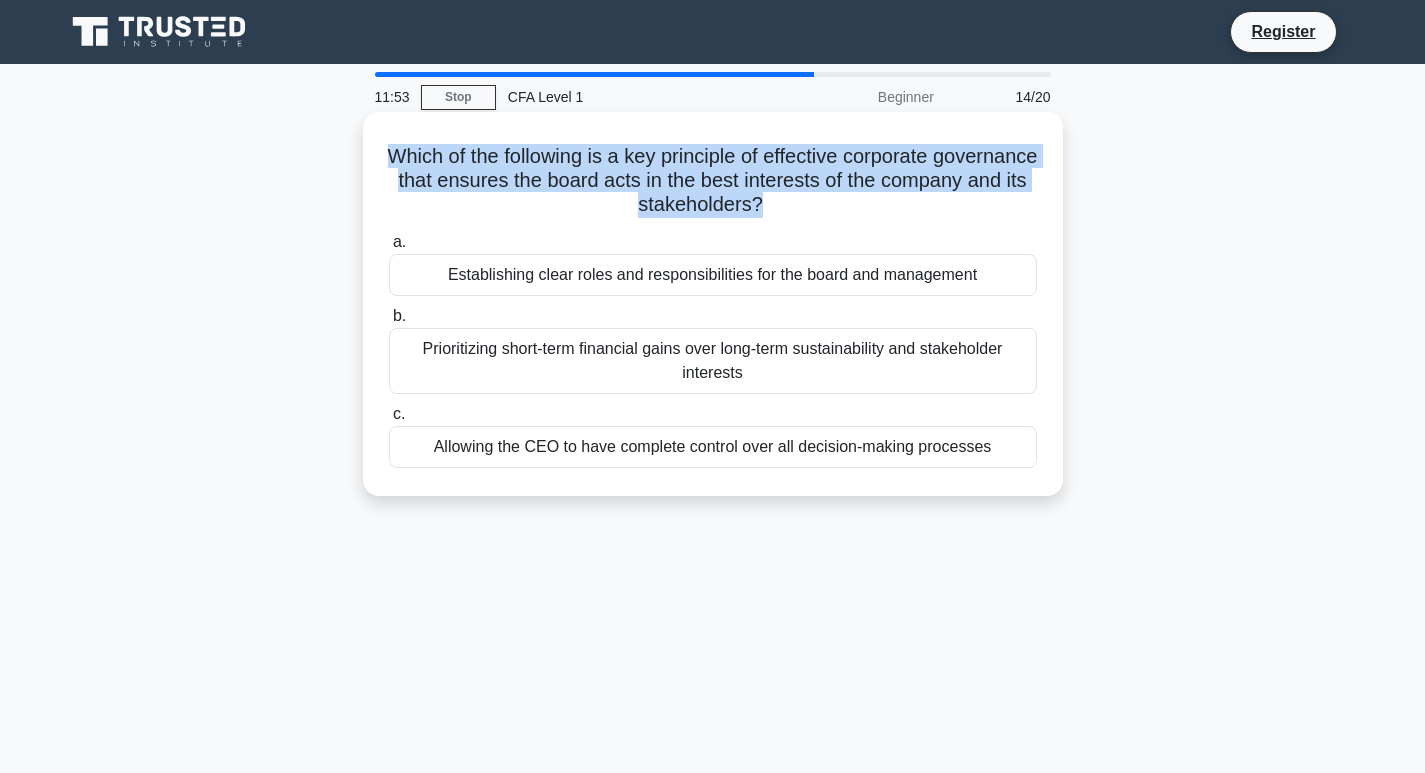 click on "Which of the following is a key principle of effective corporate governance that ensures the board acts in the best interests of the company and its stakeholders?
.spinner_0XTQ{transform-origin:center;animation:spinner_y6GP .75s linear infinite}@keyframes spinner_y6GP{100%{transform:rotate(360deg)}}" at bounding box center (713, 181) 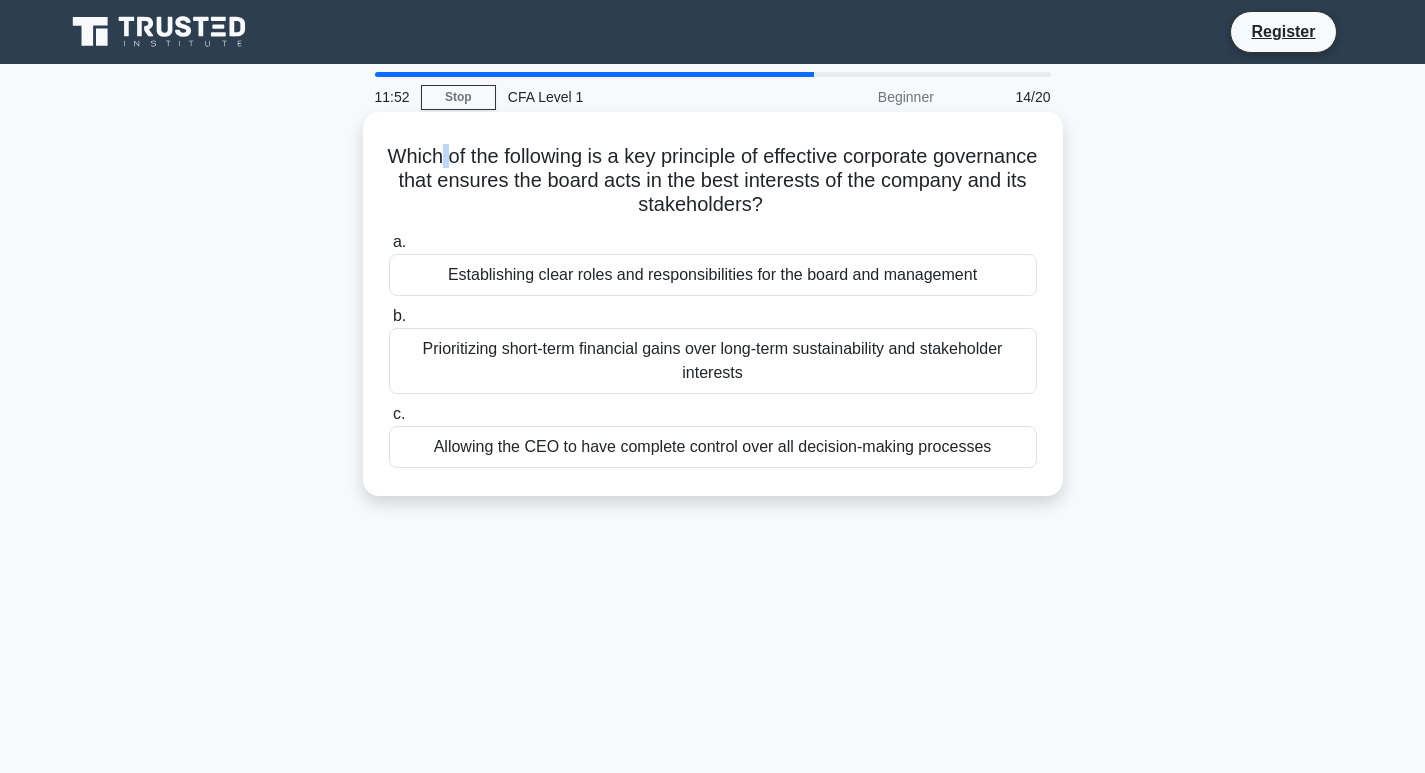 click on "Which of the following is a key principle of effective corporate governance that ensures the board acts in the best interests of the company and its stakeholders?
.spinner_0XTQ{transform-origin:center;animation:spinner_y6GP .75s linear infinite}@keyframes spinner_y6GP{100%{transform:rotate(360deg)}}" at bounding box center (713, 181) 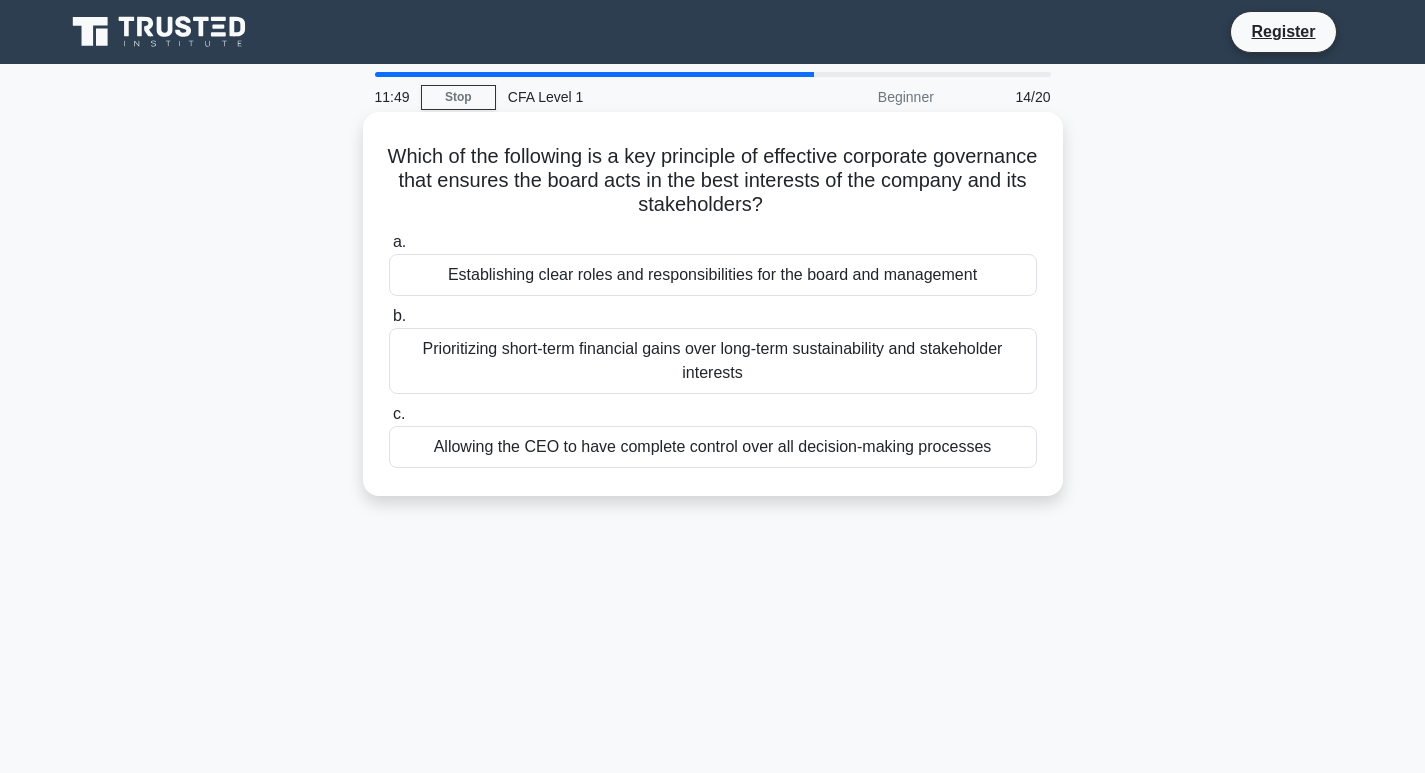 click on "Which of the following is a key principle of effective corporate governance that ensures the board acts in the best interests of the company and its stakeholders?
.spinner_0XTQ{transform-origin:center;animation:spinner_y6GP .75s linear infinite}@keyframes spinner_y6GP{100%{transform:rotate(360deg)}}" at bounding box center [713, 181] 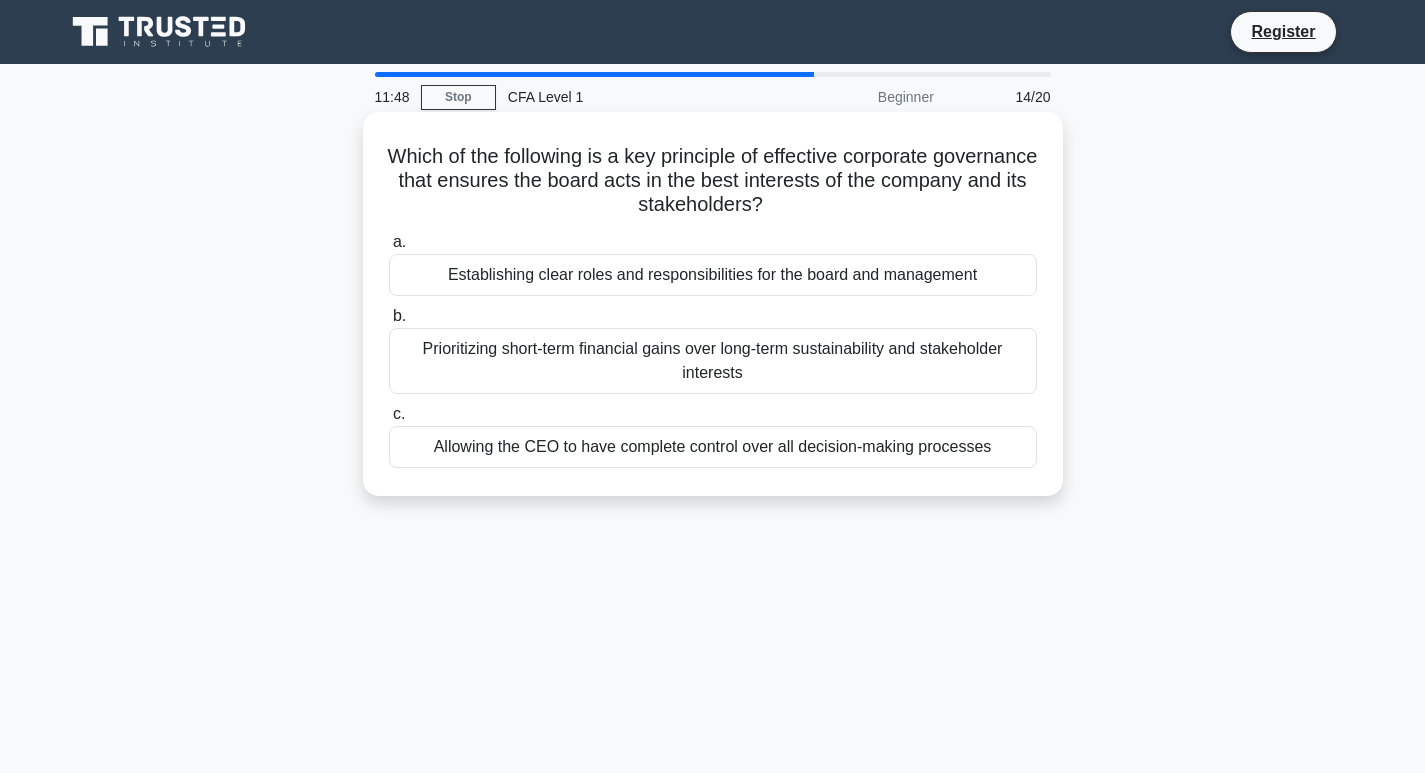 click on "Which of the following is a key principle of effective corporate governance that ensures the board acts in the best interests of the company and its stakeholders?
.spinner_0XTQ{transform-origin:center;animation:spinner_y6GP .75s linear infinite}@keyframes spinner_y6GP{100%{transform:rotate(360deg)}}" at bounding box center [713, 181] 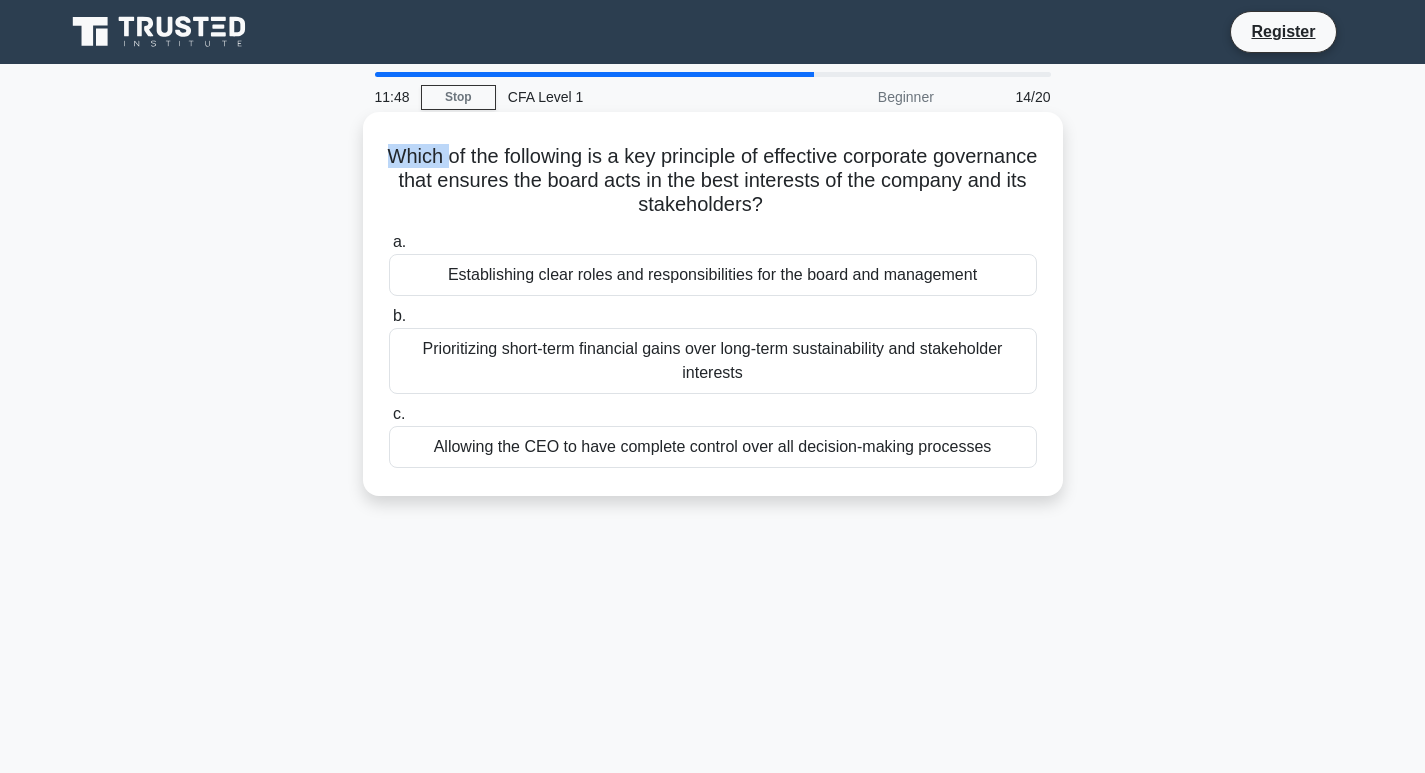 click on "Which of the following is a key principle of effective corporate governance that ensures the board acts in the best interests of the company and its stakeholders?
.spinner_0XTQ{transform-origin:center;animation:spinner_y6GP .75s linear infinite}@keyframes spinner_y6GP{100%{transform:rotate(360deg)}}" at bounding box center (713, 181) 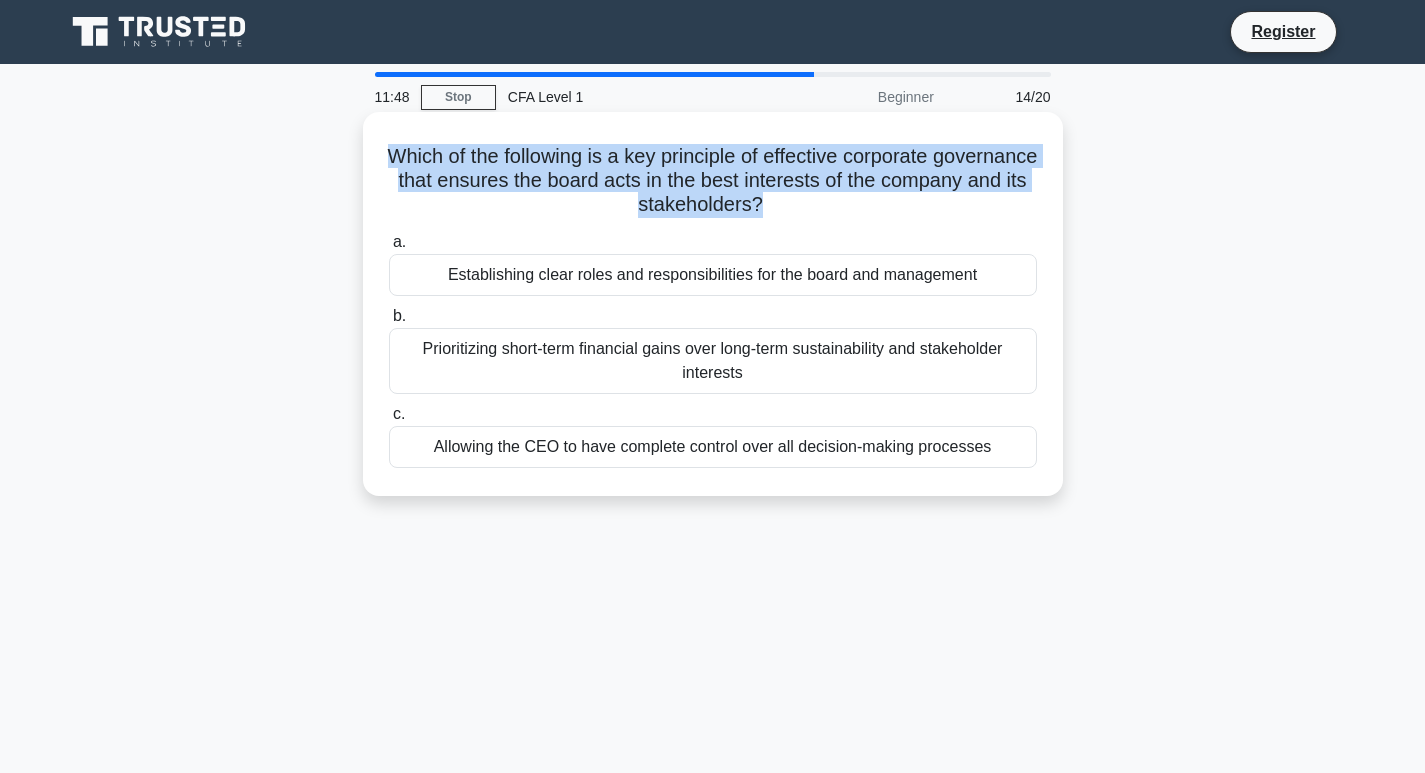 click on "Which of the following is a key principle of effective corporate governance that ensures the board acts in the best interests of the company and its stakeholders?
.spinner_0XTQ{transform-origin:center;animation:spinner_y6GP .75s linear infinite}@keyframes spinner_y6GP{100%{transform:rotate(360deg)}}" at bounding box center (713, 181) 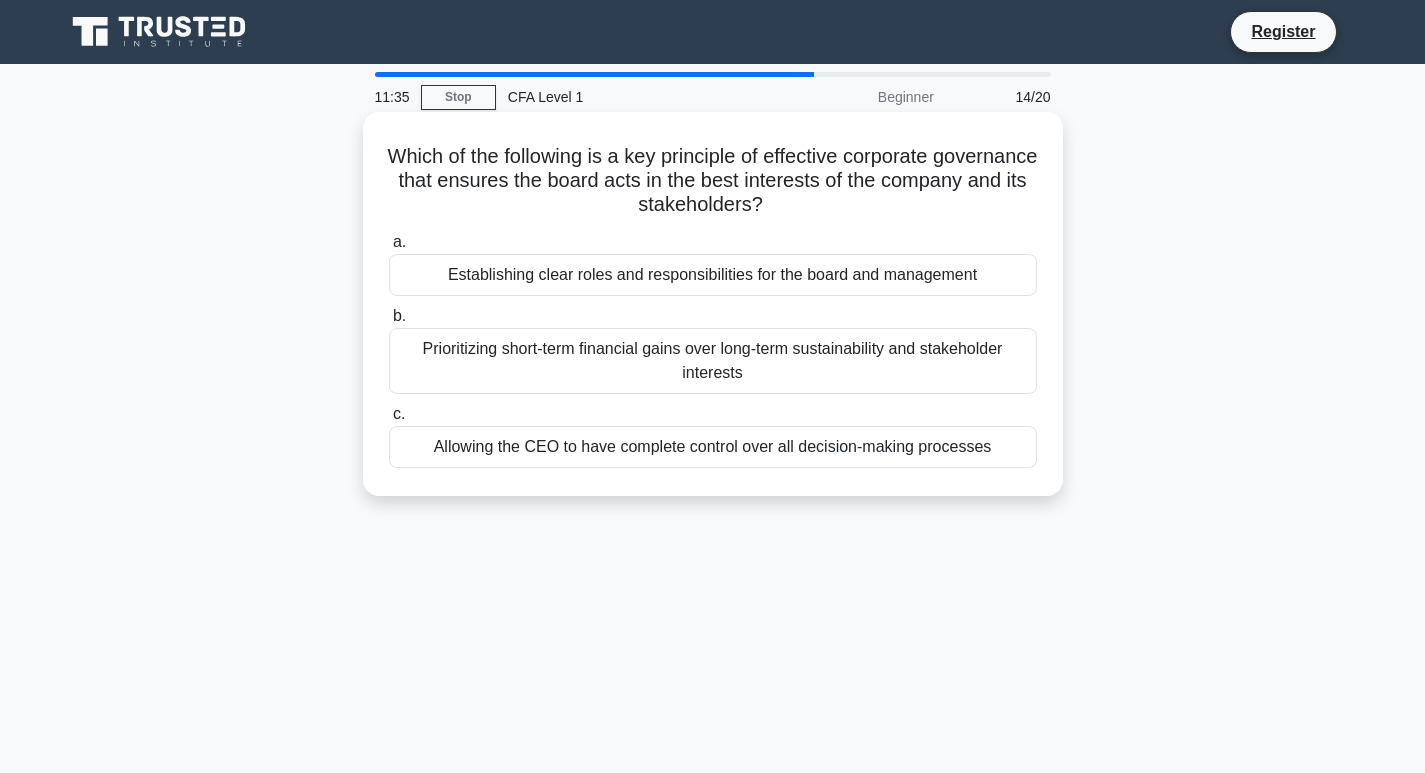 click on "Establishing clear roles and responsibilities for the board and management" at bounding box center (713, 275) 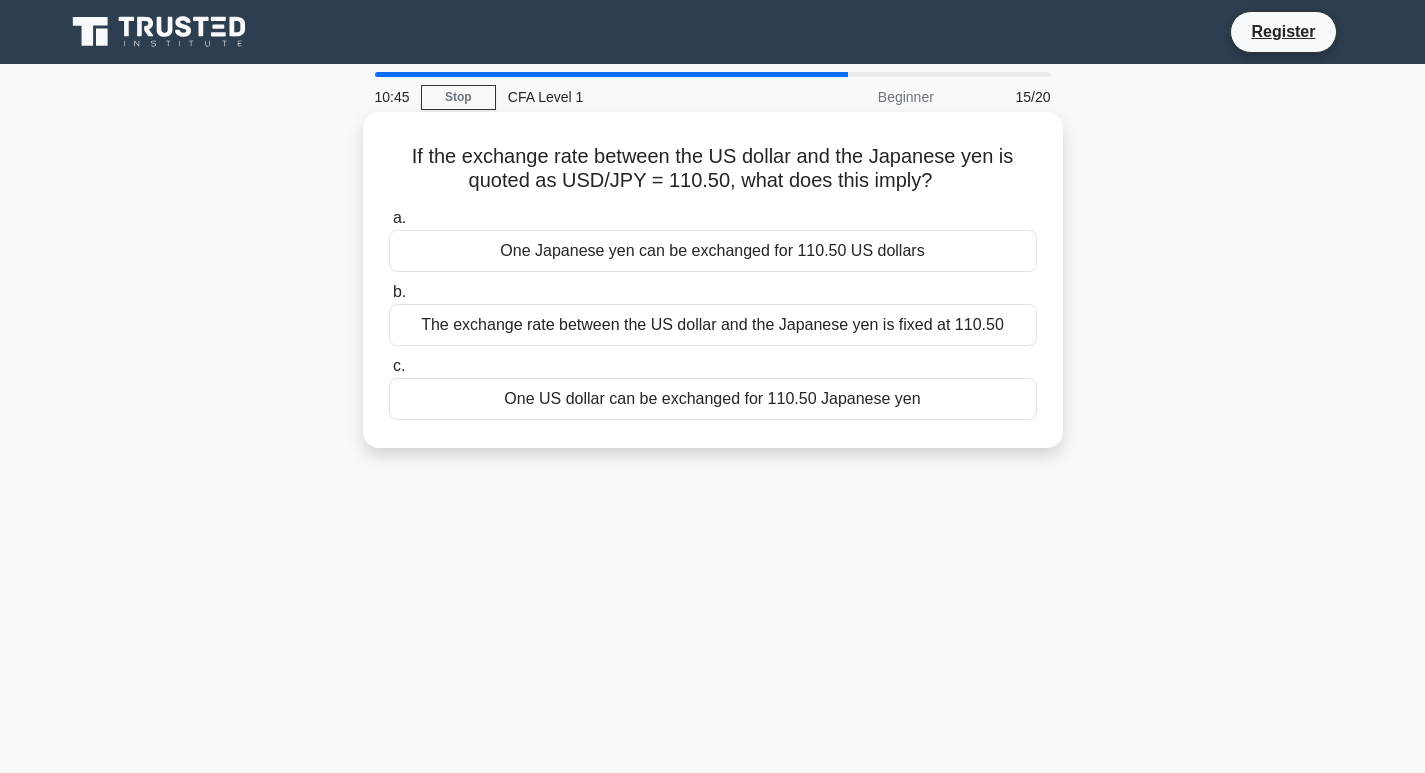 click on "The exchange rate between the US dollar and the Japanese yen is fixed at 110.50" at bounding box center [713, 325] 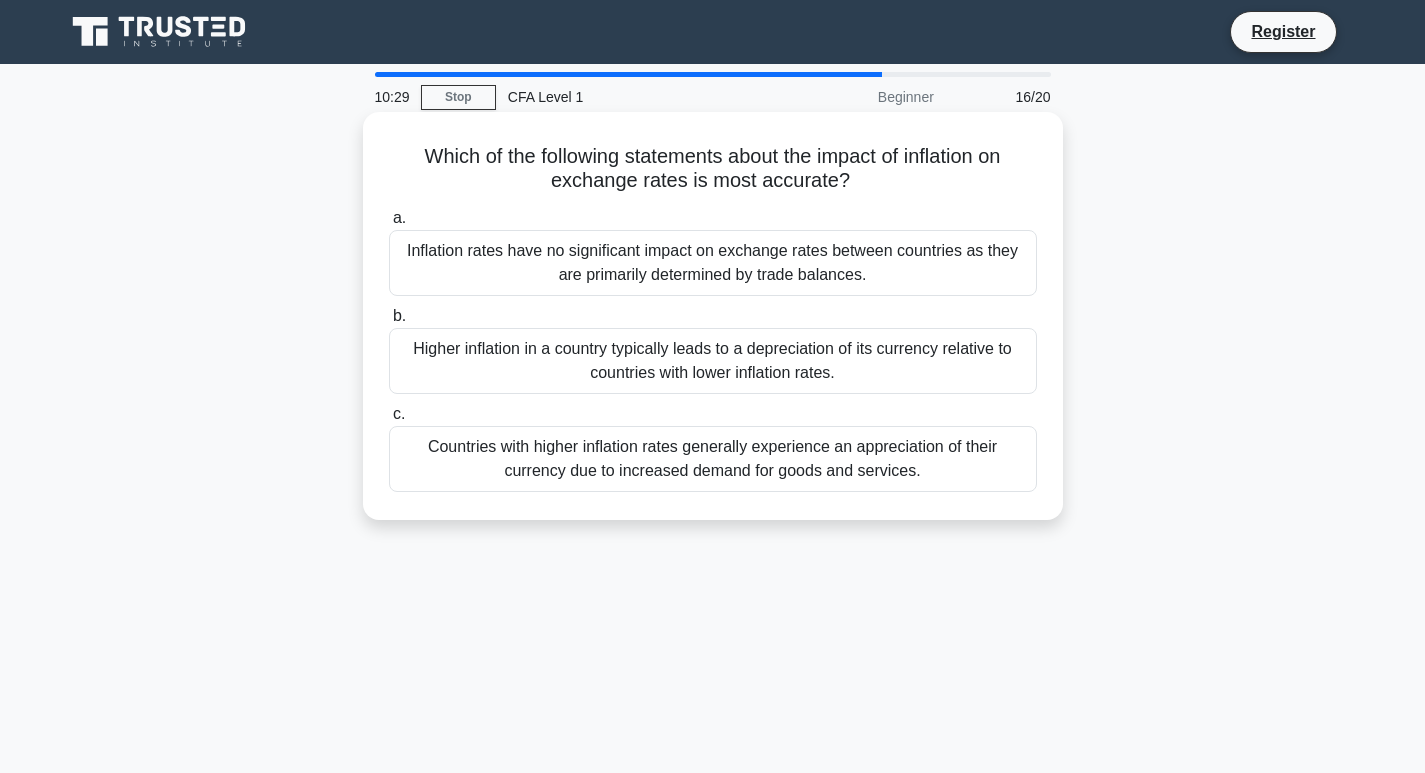 click on "Higher inflation in a country typically leads to a depreciation of its currency relative to countries with lower inflation rates." at bounding box center [713, 361] 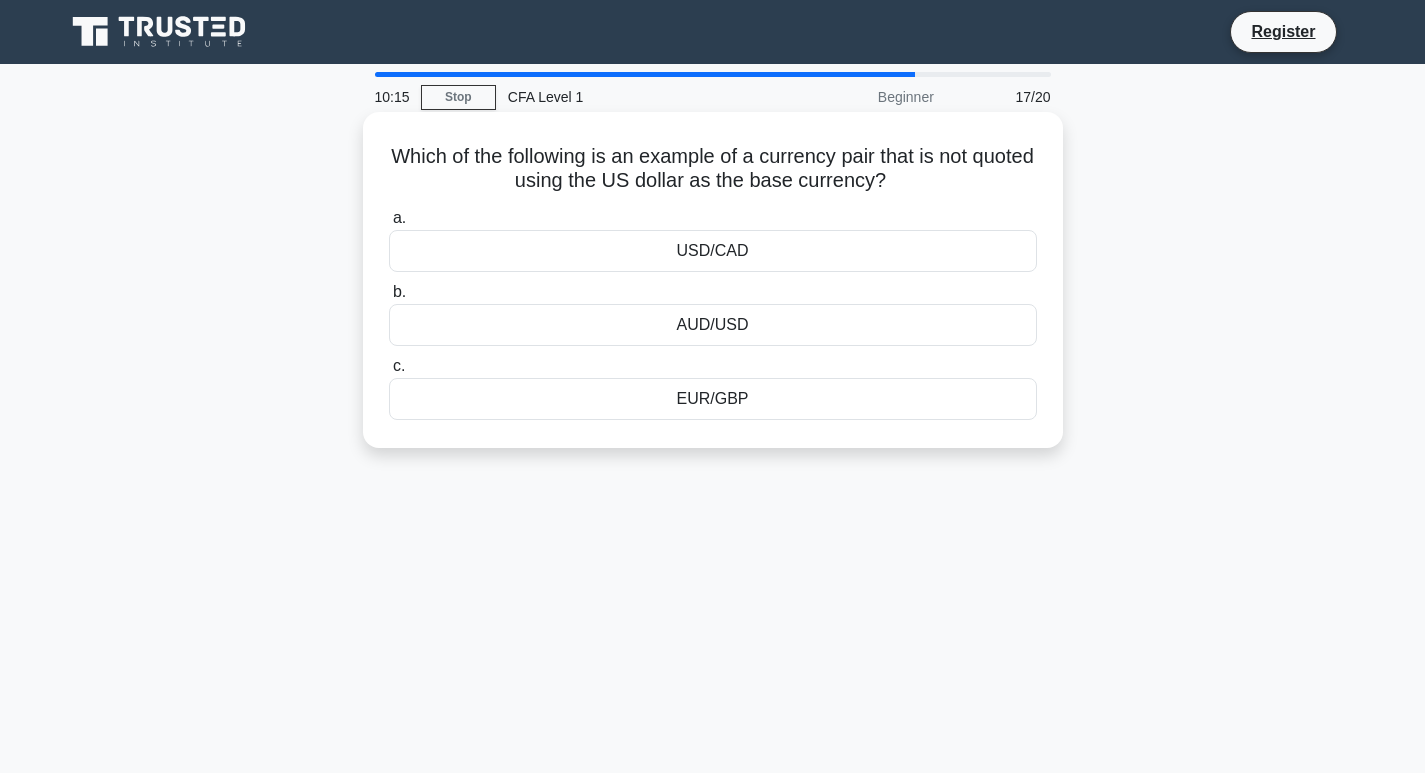 click on "EUR/GBP" at bounding box center (713, 399) 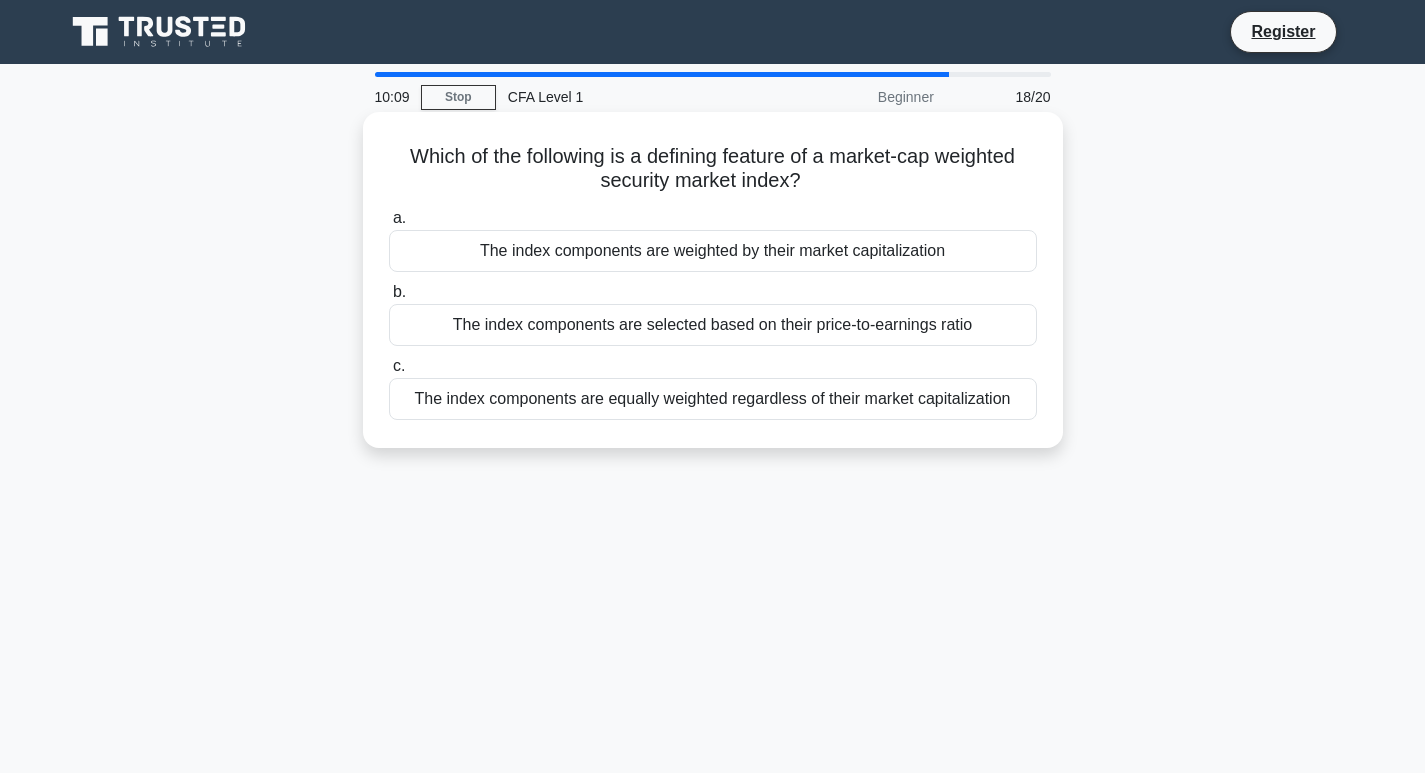 click on "The index components are selected based on their price-to-earnings ratio" at bounding box center [713, 325] 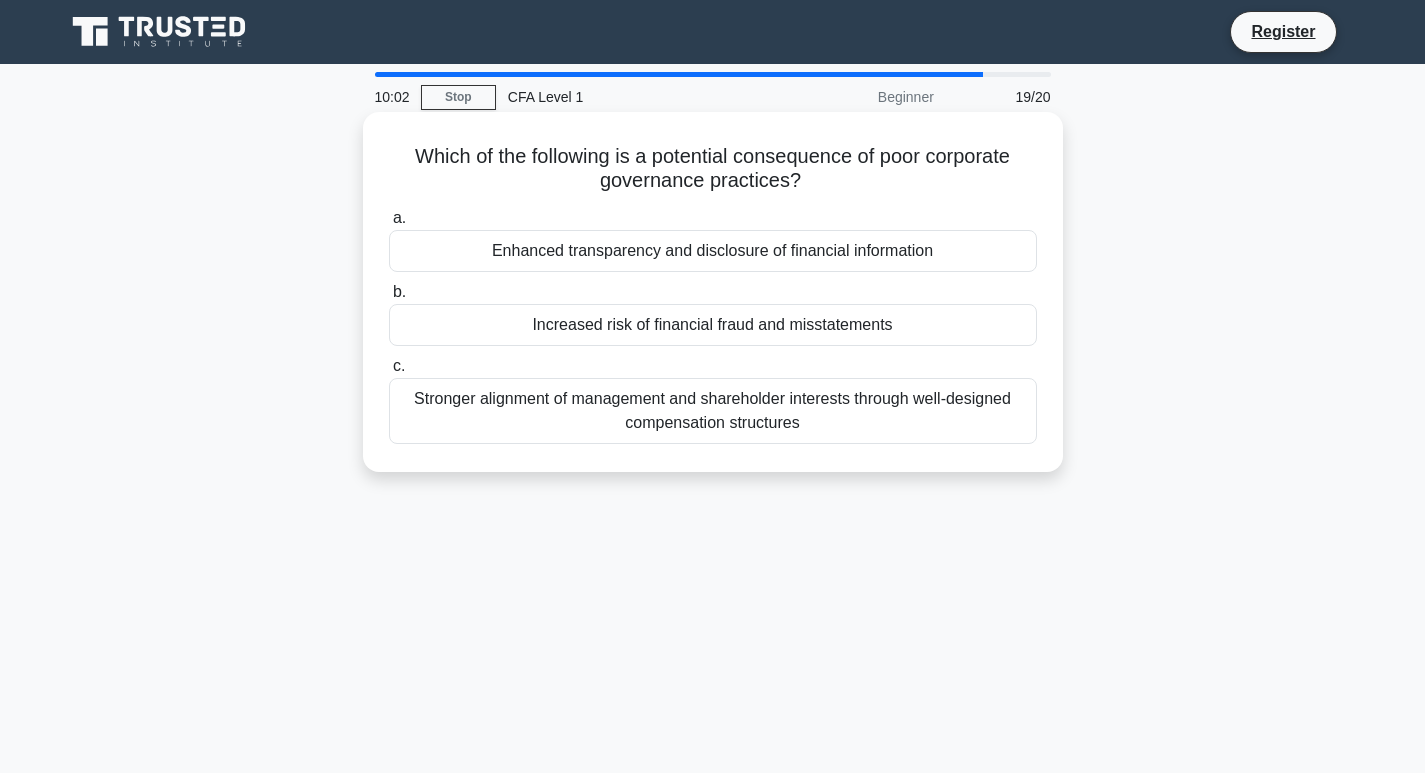 click on "Increased risk of financial fraud and misstatements" at bounding box center (713, 325) 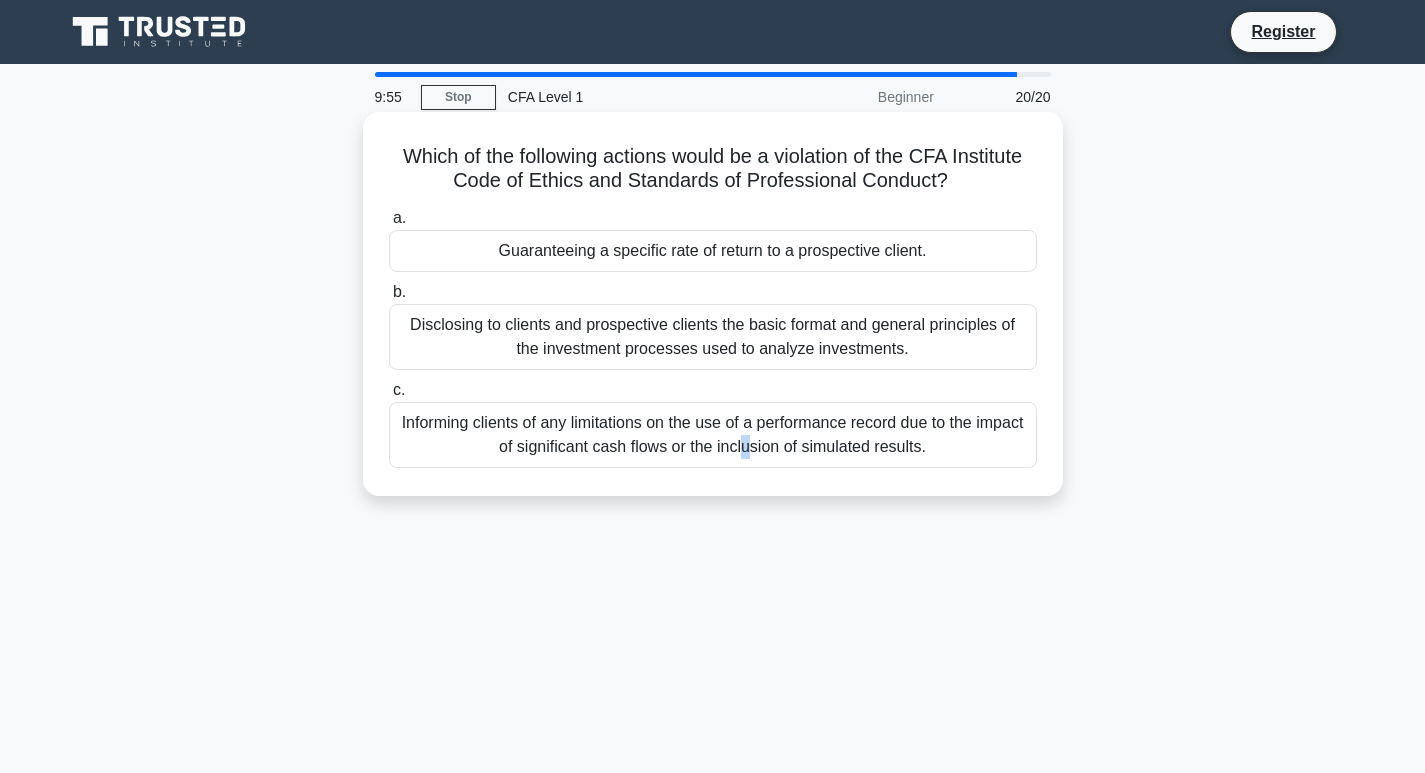 drag, startPoint x: 515, startPoint y: 416, endPoint x: 509, endPoint y: 435, distance: 19.924858 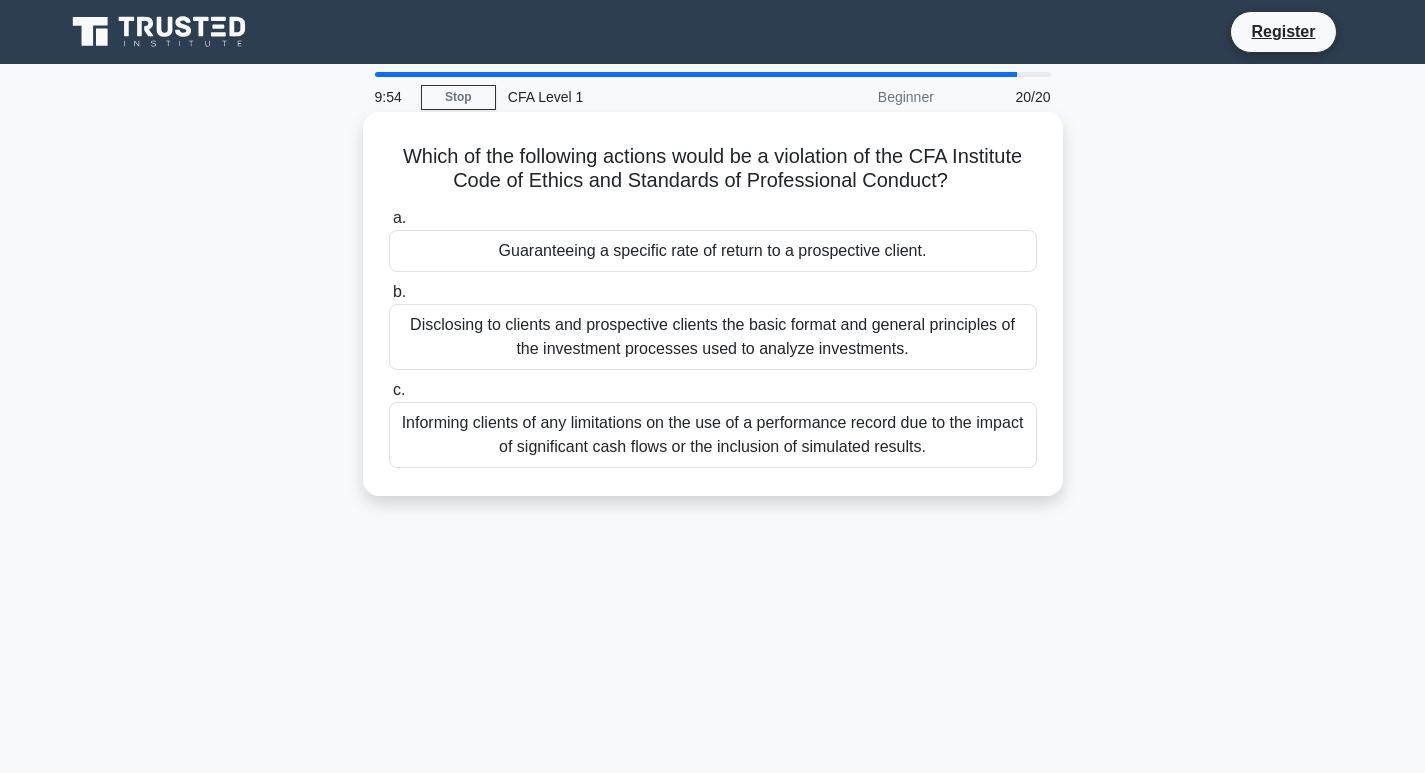click on "Informing clients of any limitations on the use of a performance record due to the impact of significant cash flows or the inclusion of simulated results." at bounding box center (713, 435) 